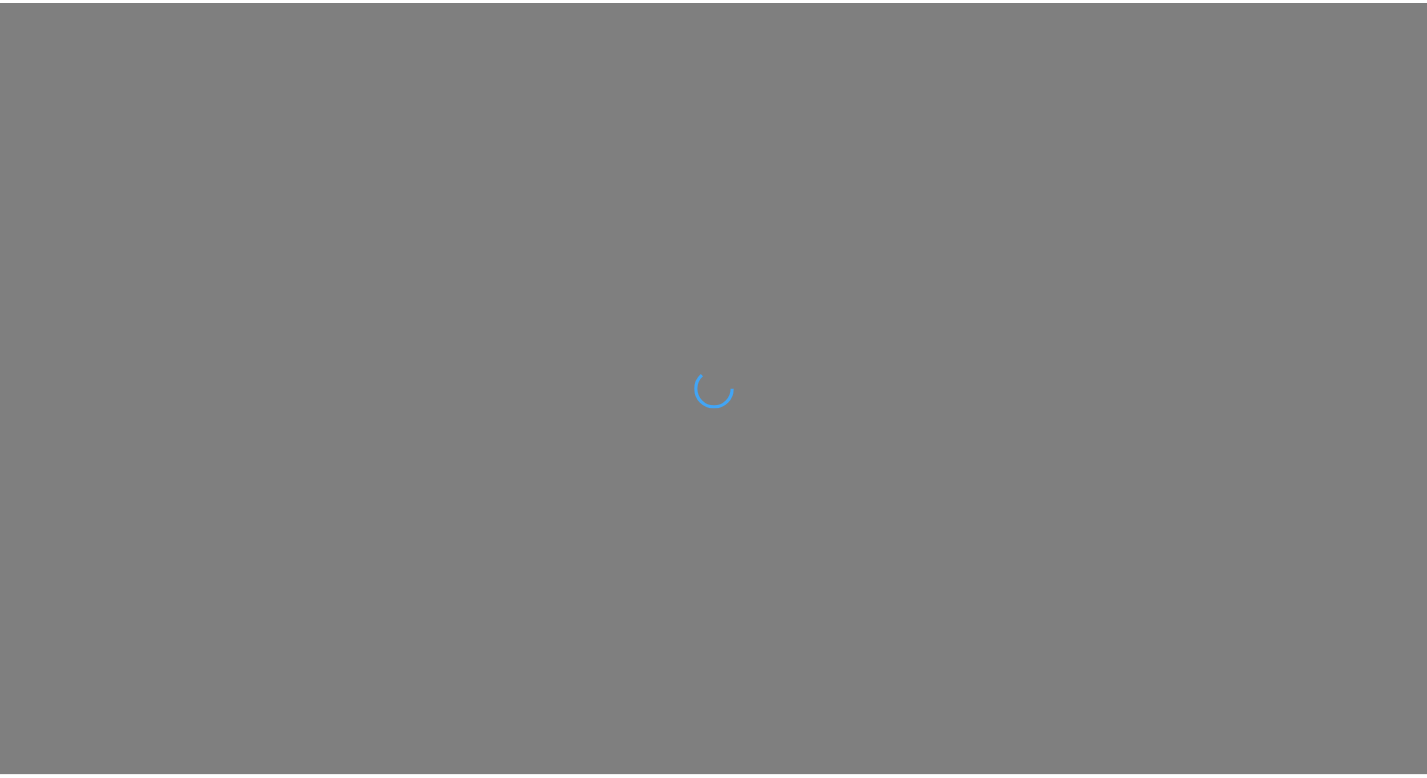 scroll, scrollTop: 0, scrollLeft: 0, axis: both 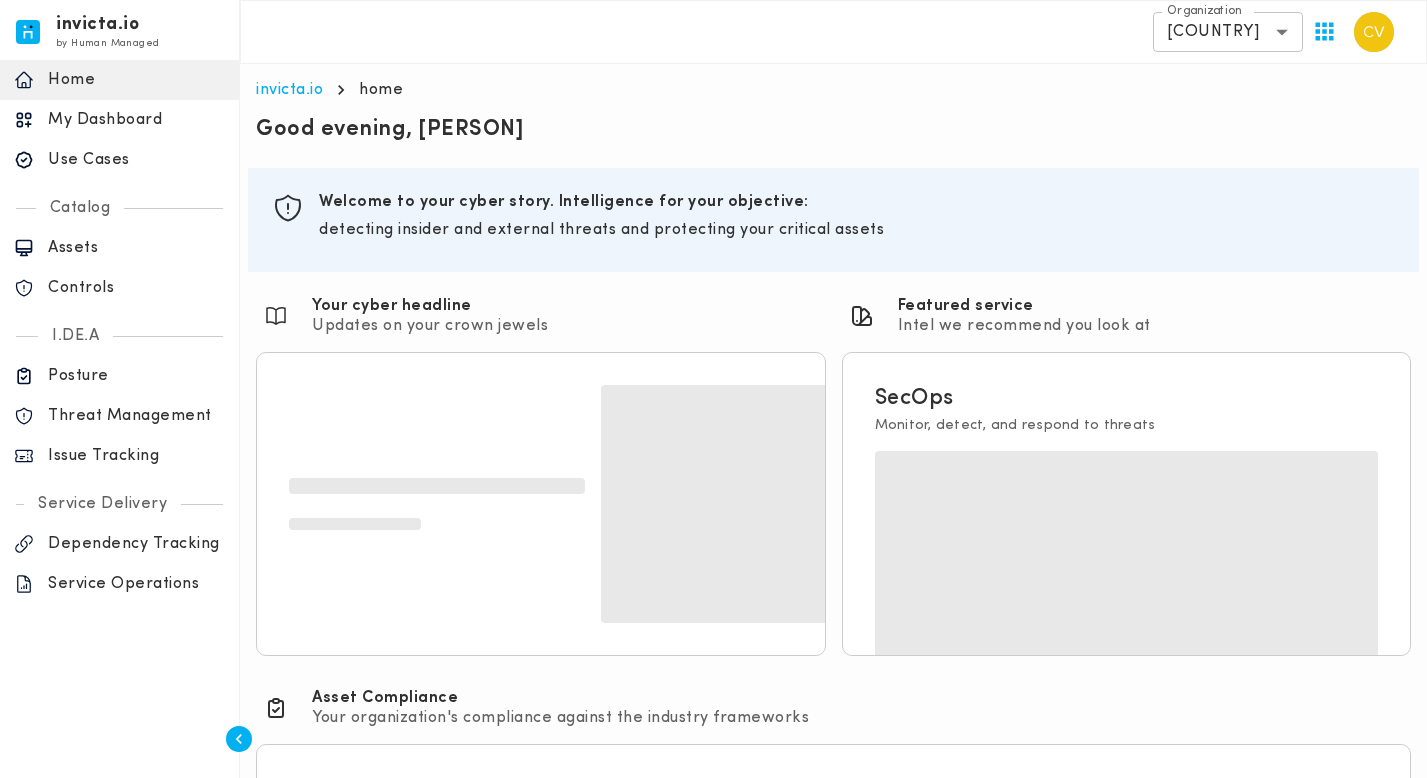 click on "Use Cases" at bounding box center (136, 160) 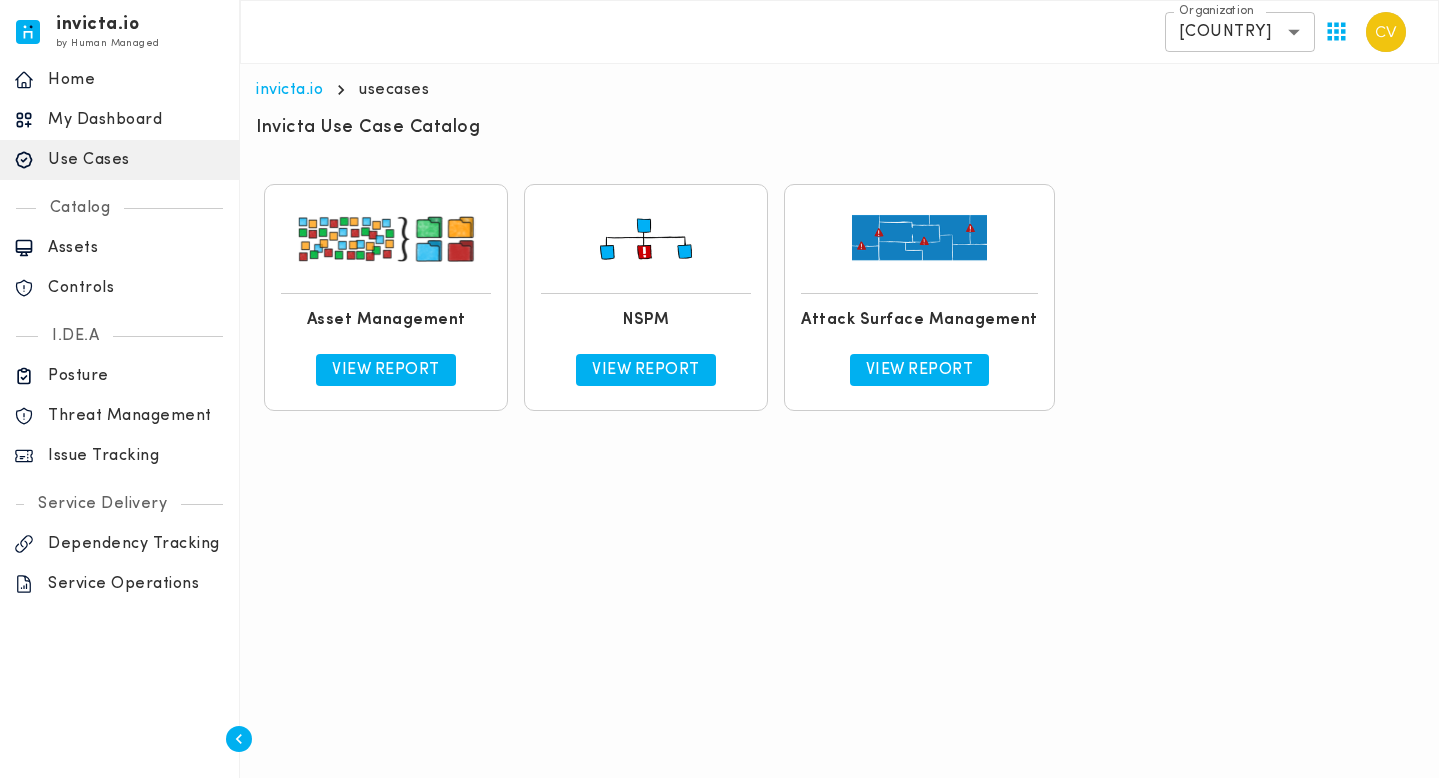 click on "View Report" at bounding box center [646, 370] 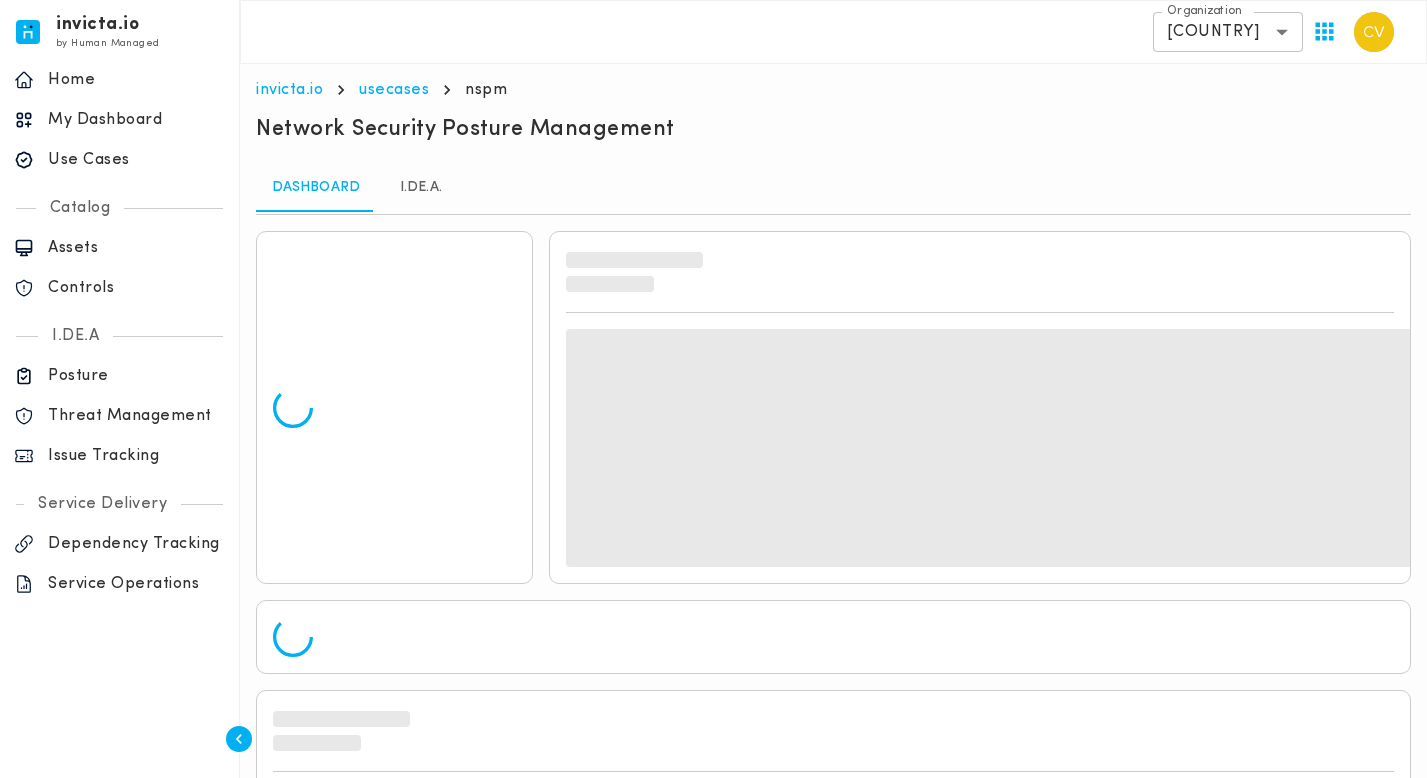 click on "I.DE.A." at bounding box center [421, 188] 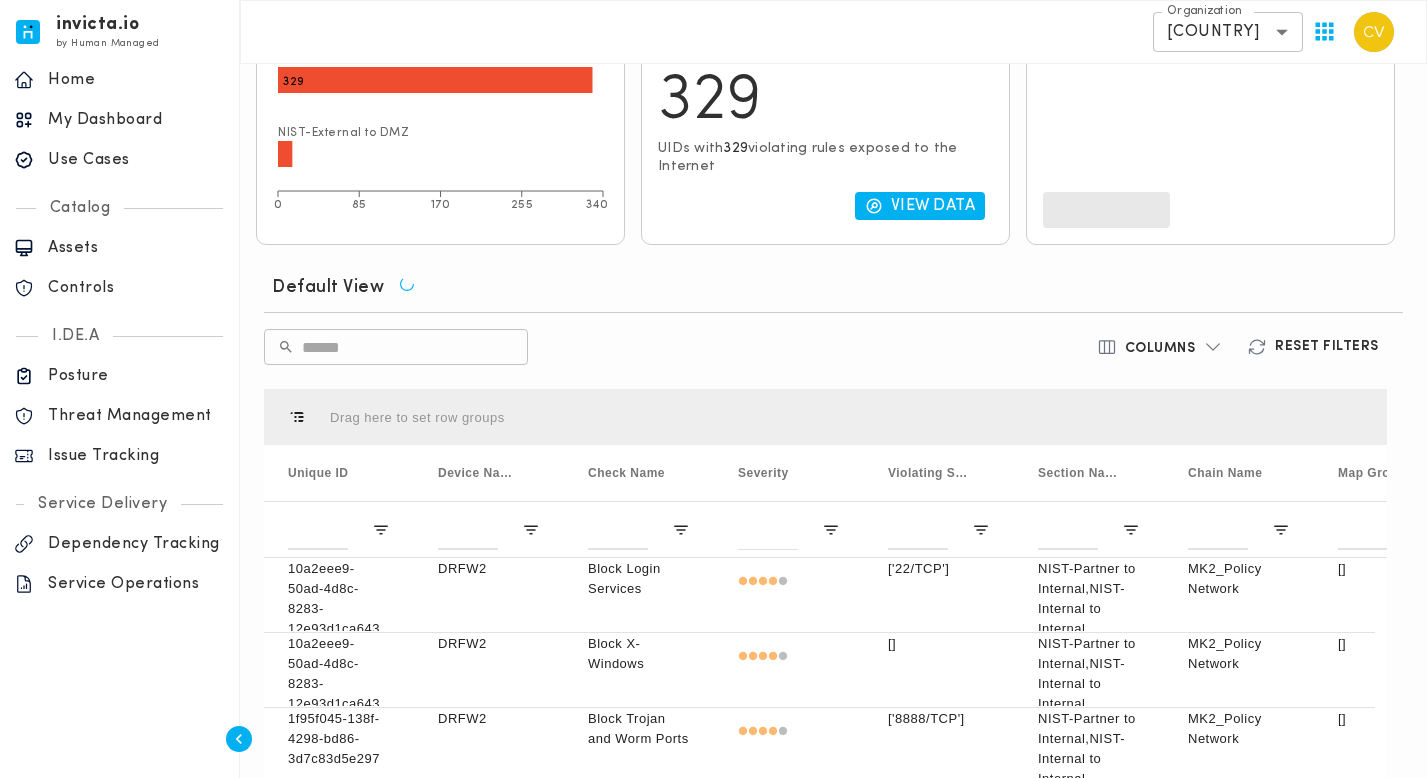 scroll, scrollTop: 516, scrollLeft: 0, axis: vertical 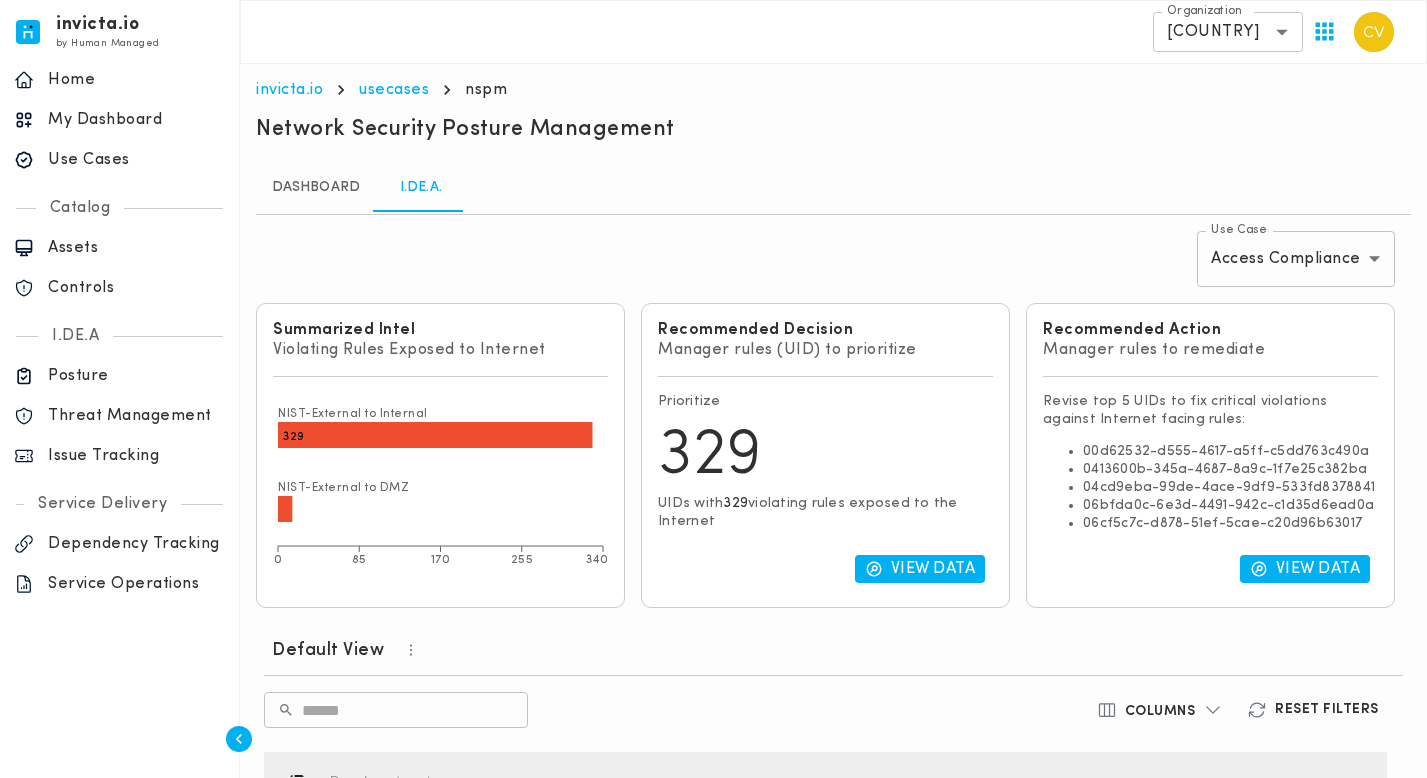 click on "Dashboard" at bounding box center [316, 188] 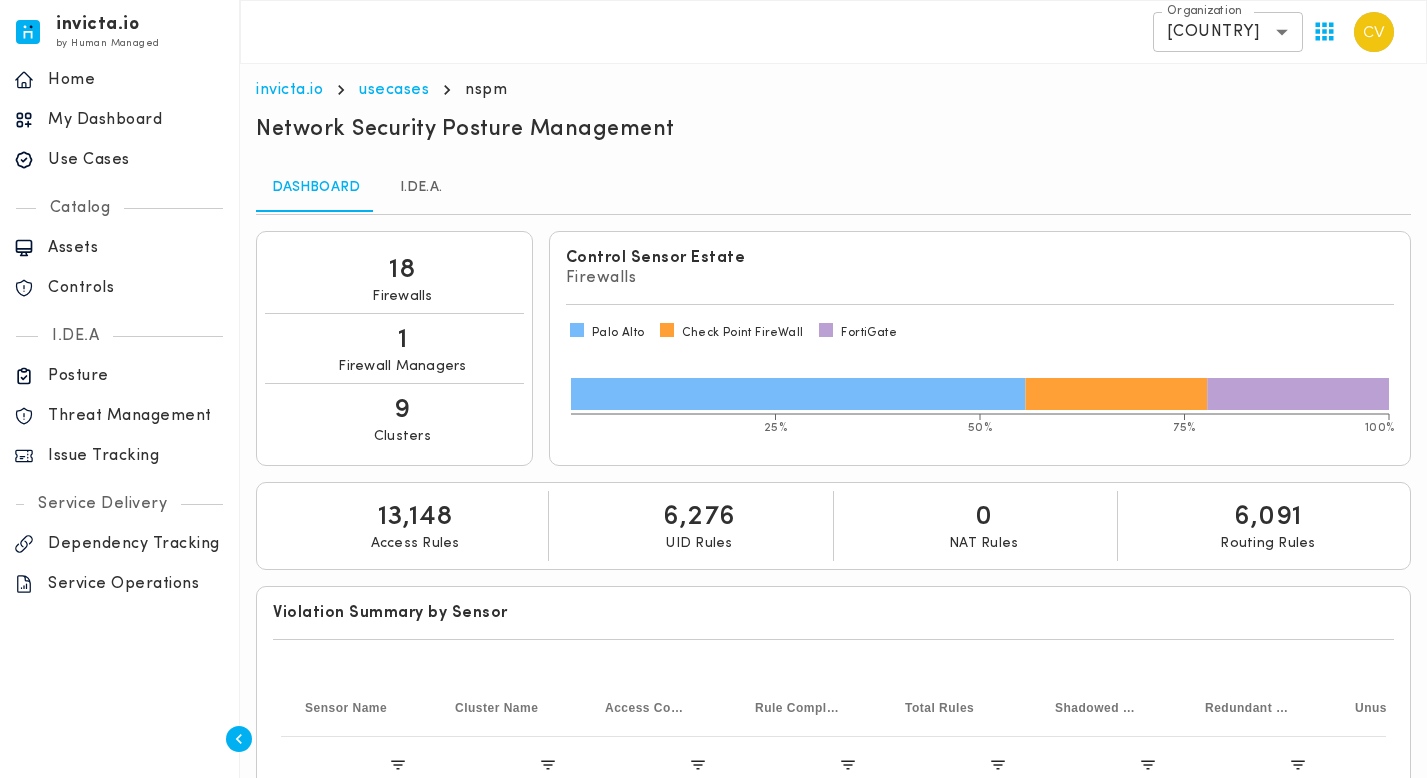 scroll, scrollTop: 388, scrollLeft: 0, axis: vertical 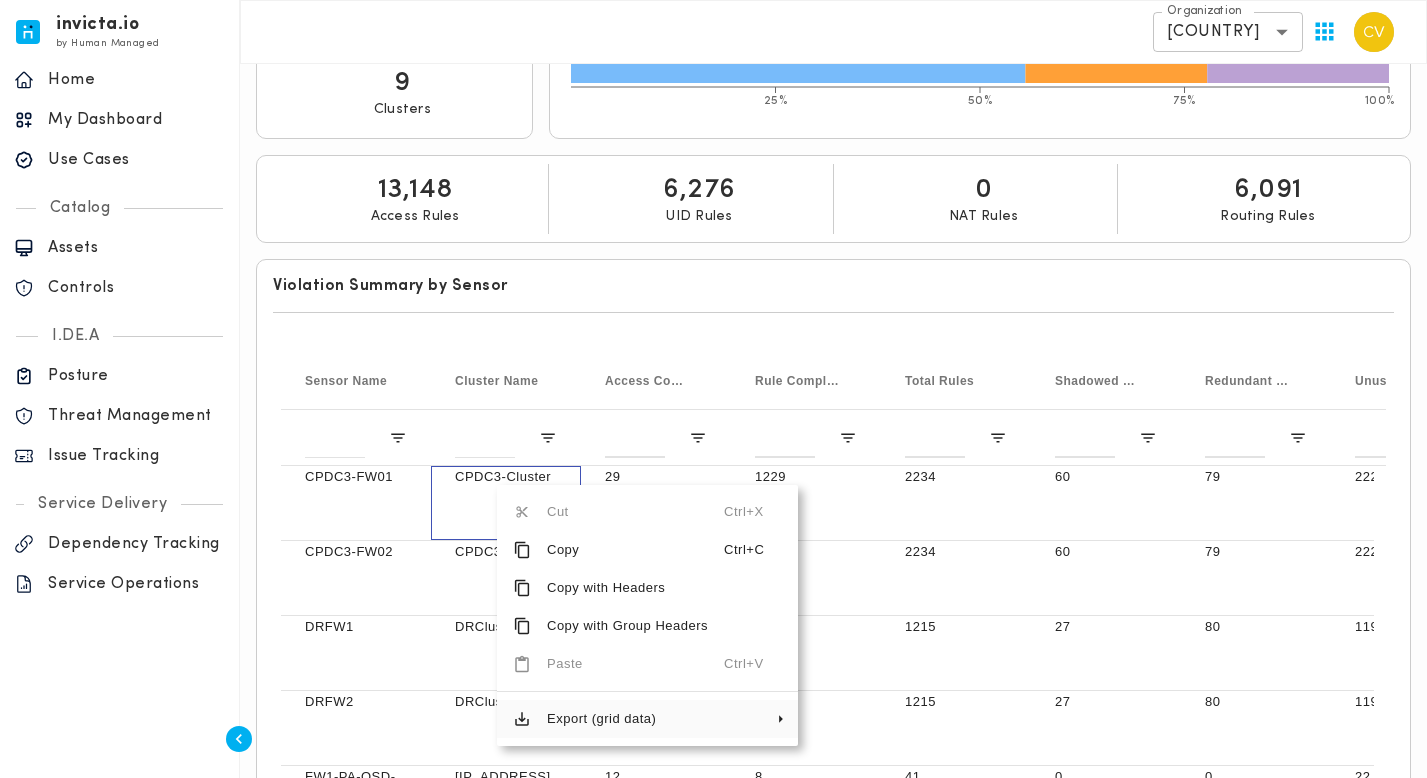 click on "Export (grid data)" at bounding box center (627, 719) 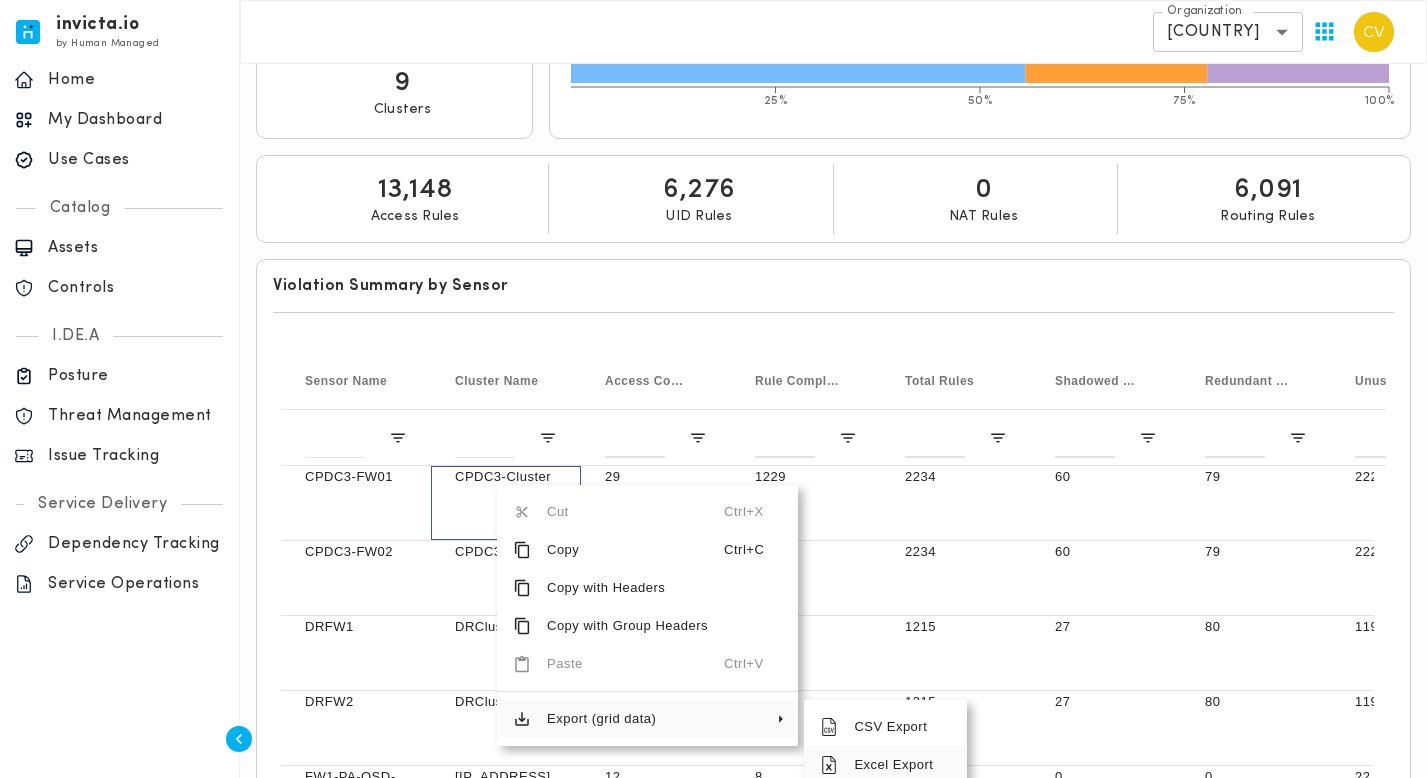 click on "Excel Export" at bounding box center [894, 765] 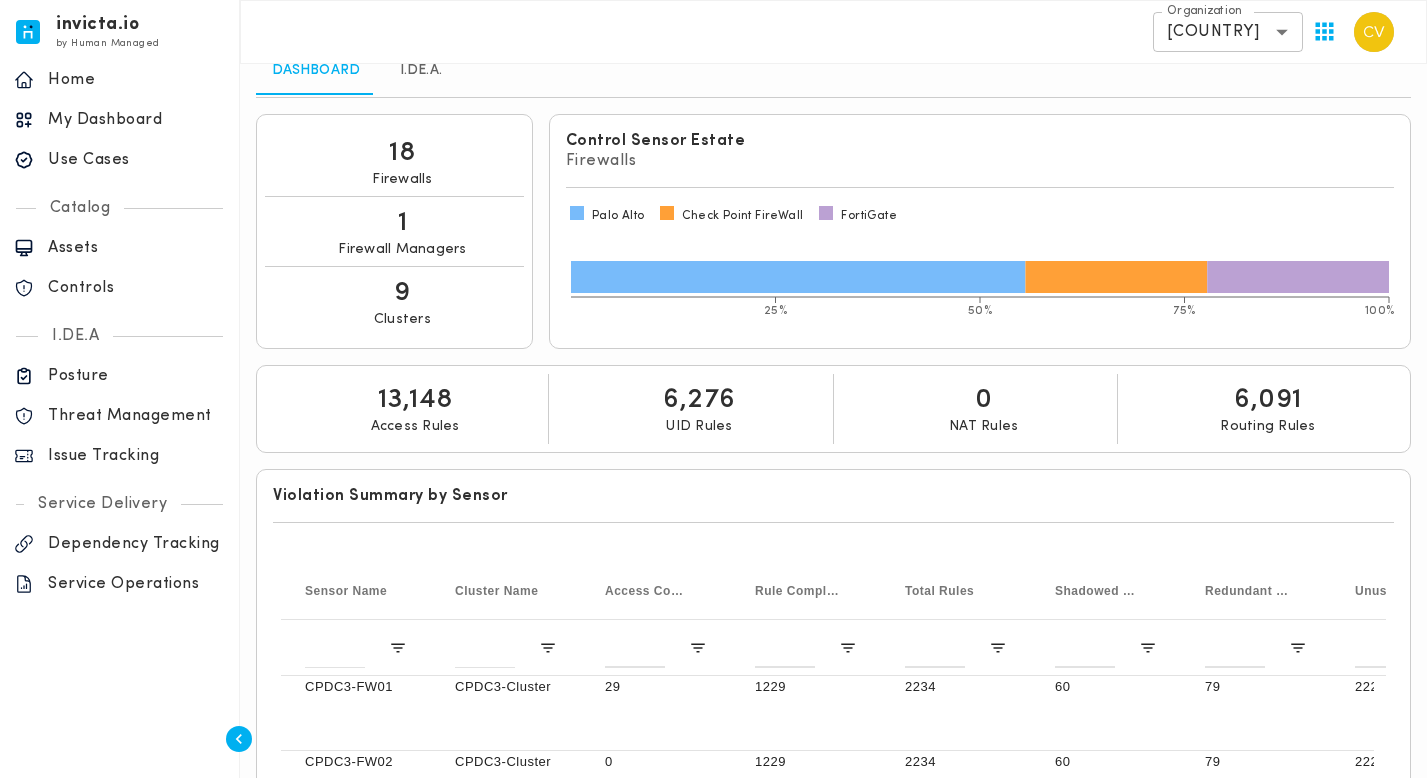 scroll, scrollTop: 0, scrollLeft: 0, axis: both 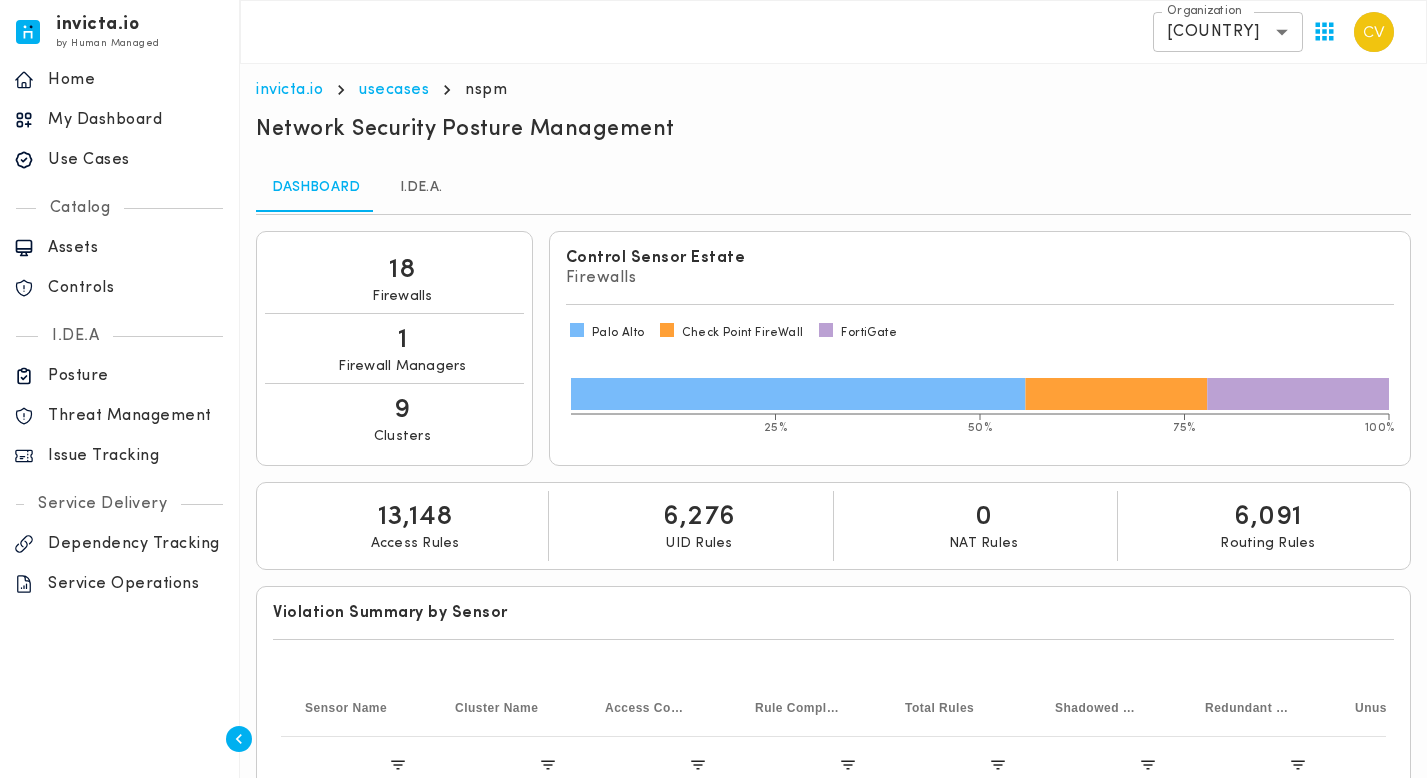 click on "I.DE.A." at bounding box center (421, 188) 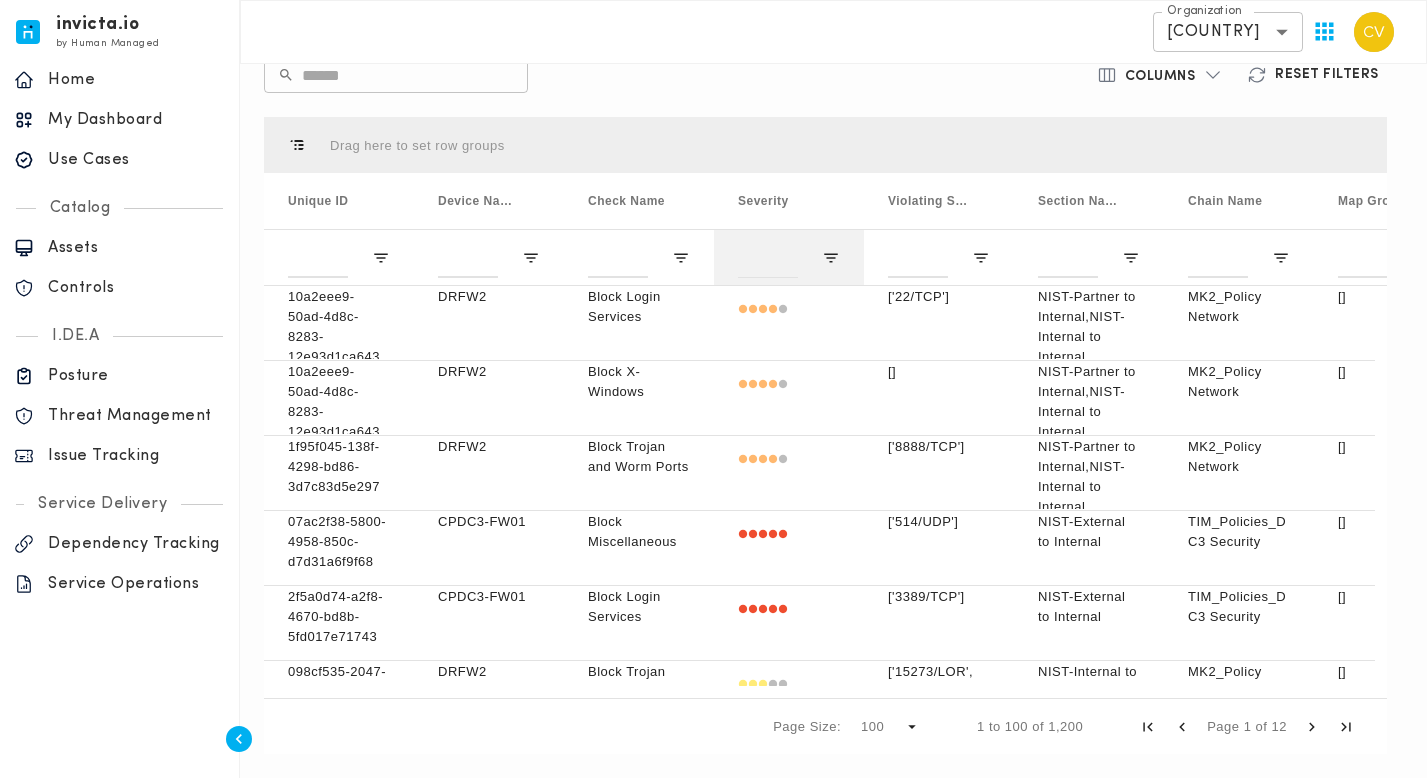 scroll, scrollTop: 613, scrollLeft: 0, axis: vertical 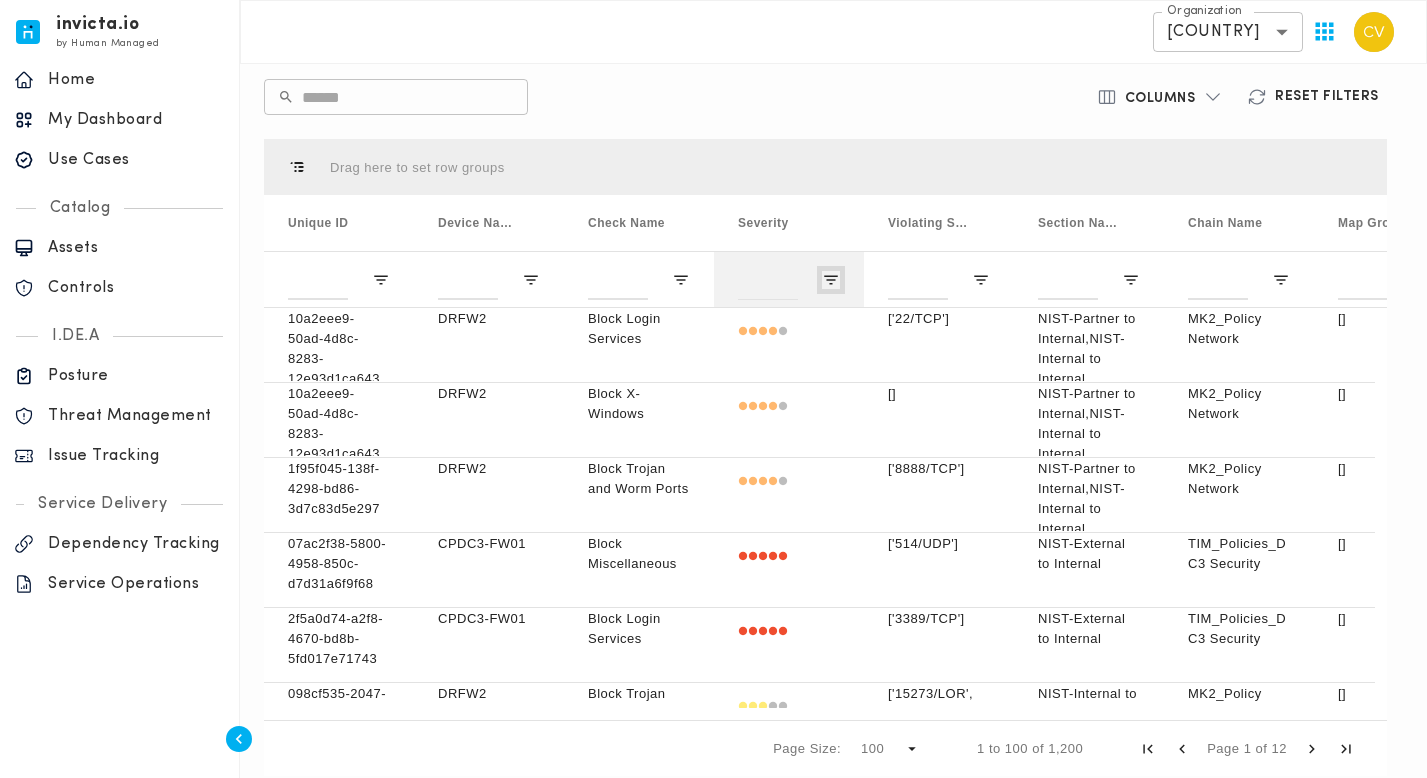 click at bounding box center [831, 280] 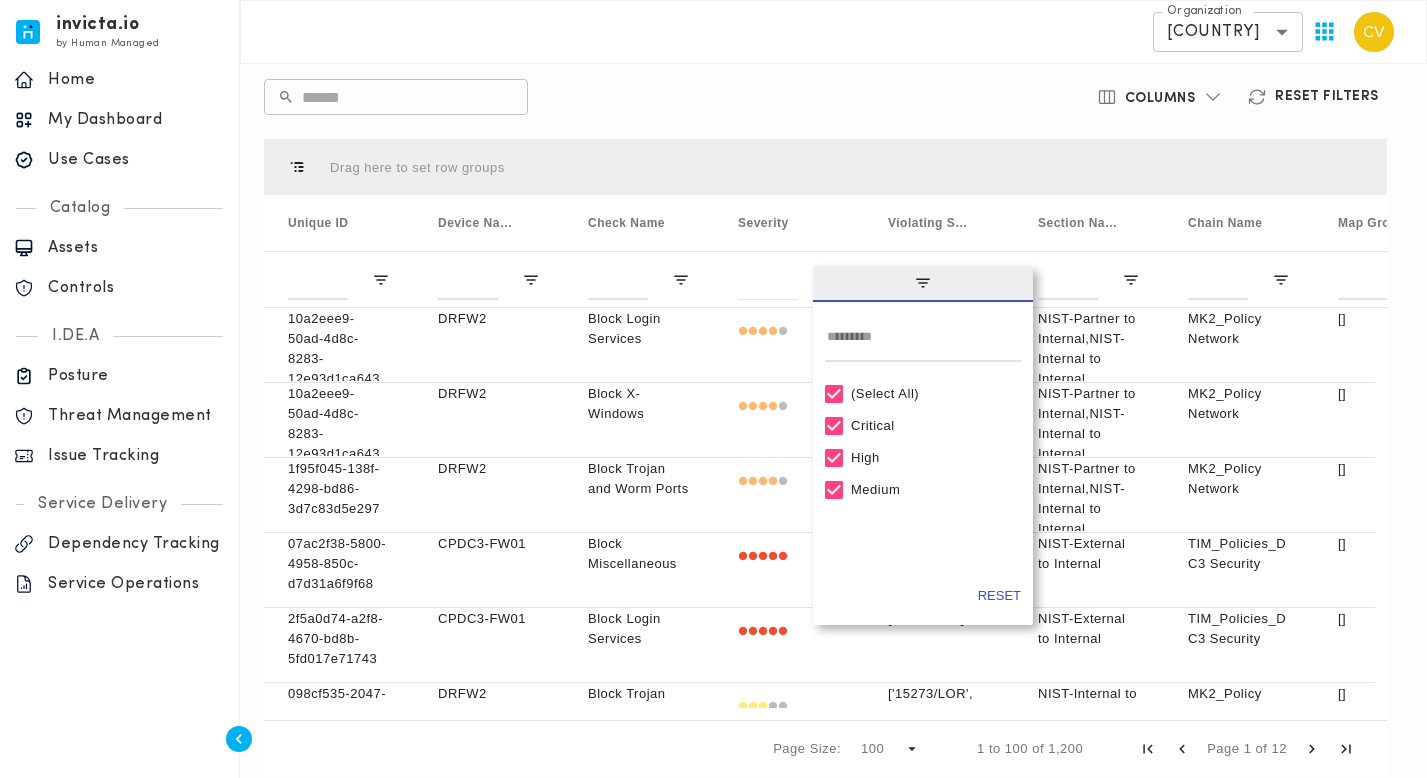 click on "(Select All)" at bounding box center (932, 393) 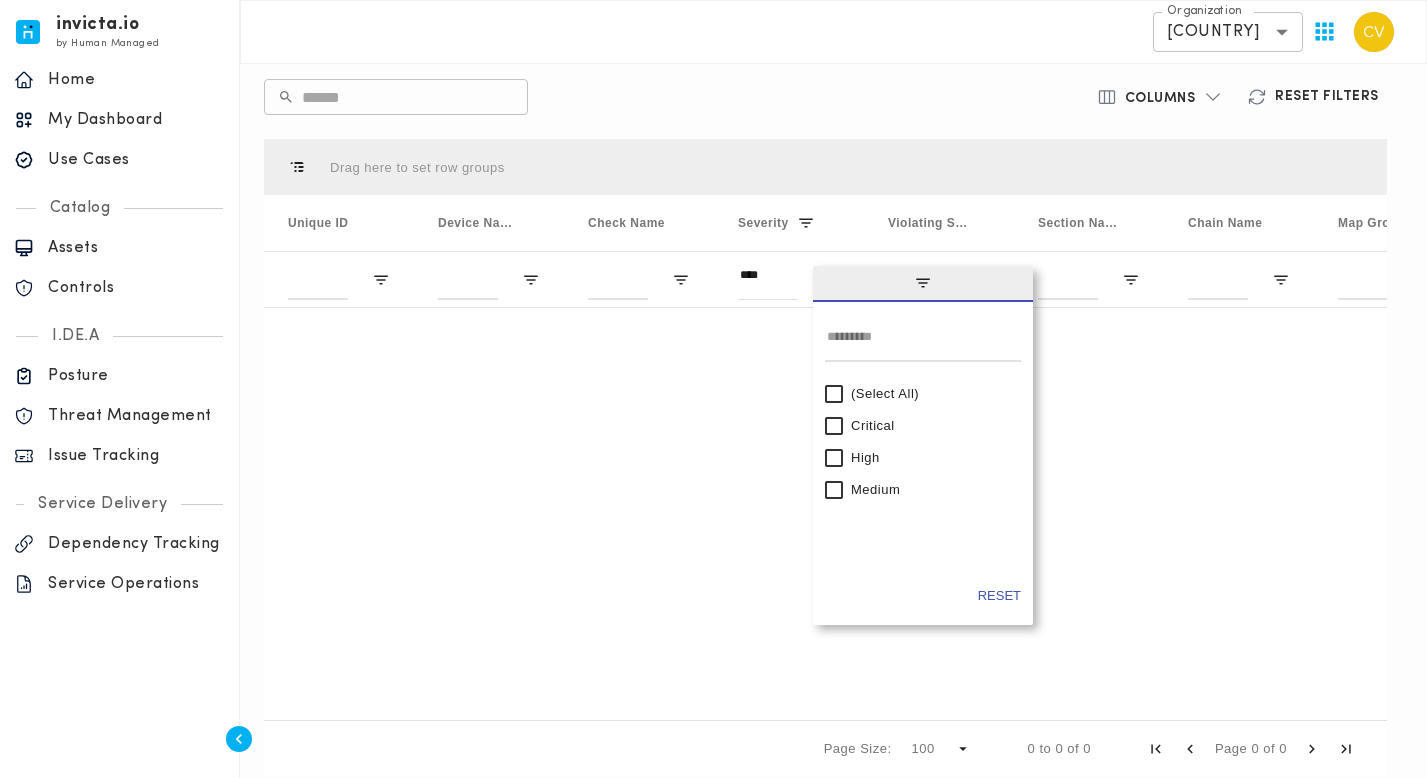 click on "Critical" at bounding box center (932, 425) 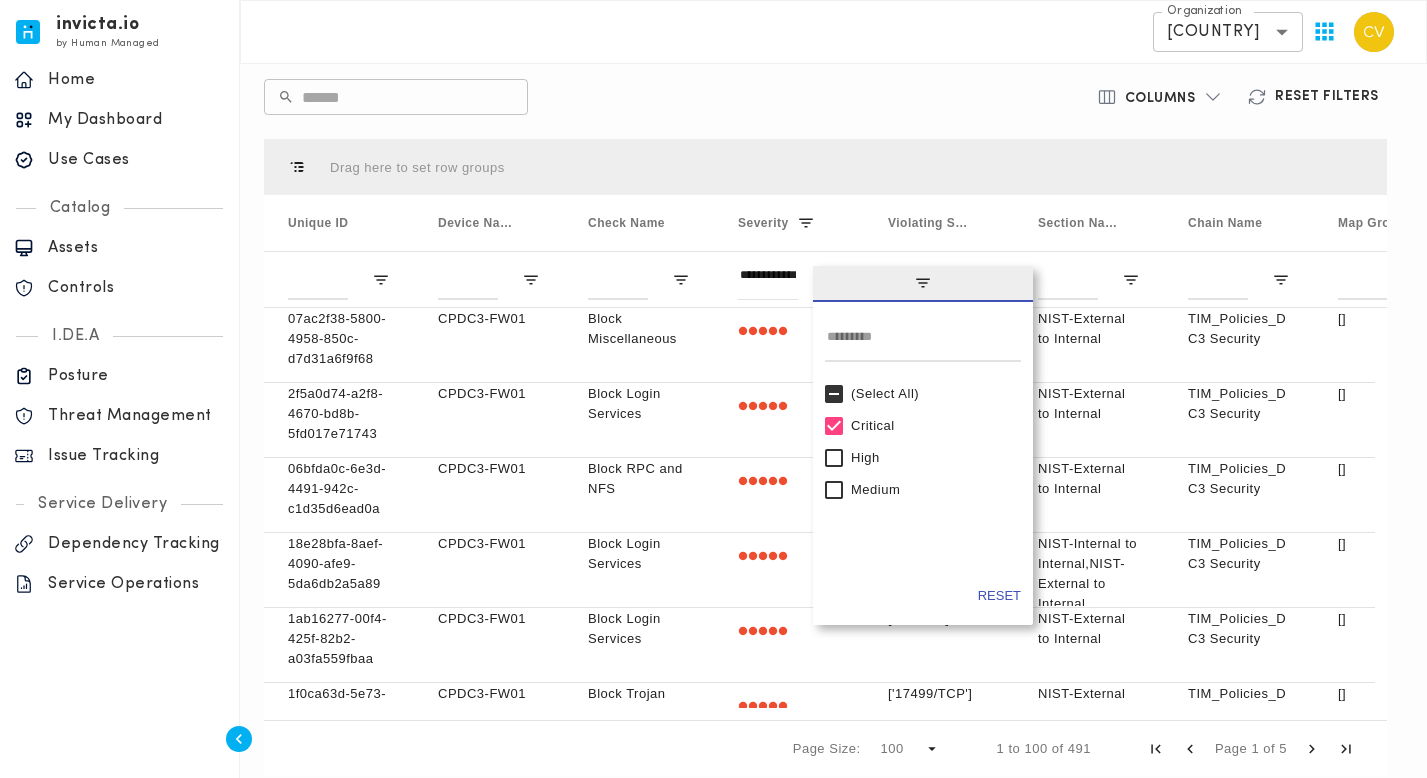 click on "Drag here to set row groups" at bounding box center (825, 167) 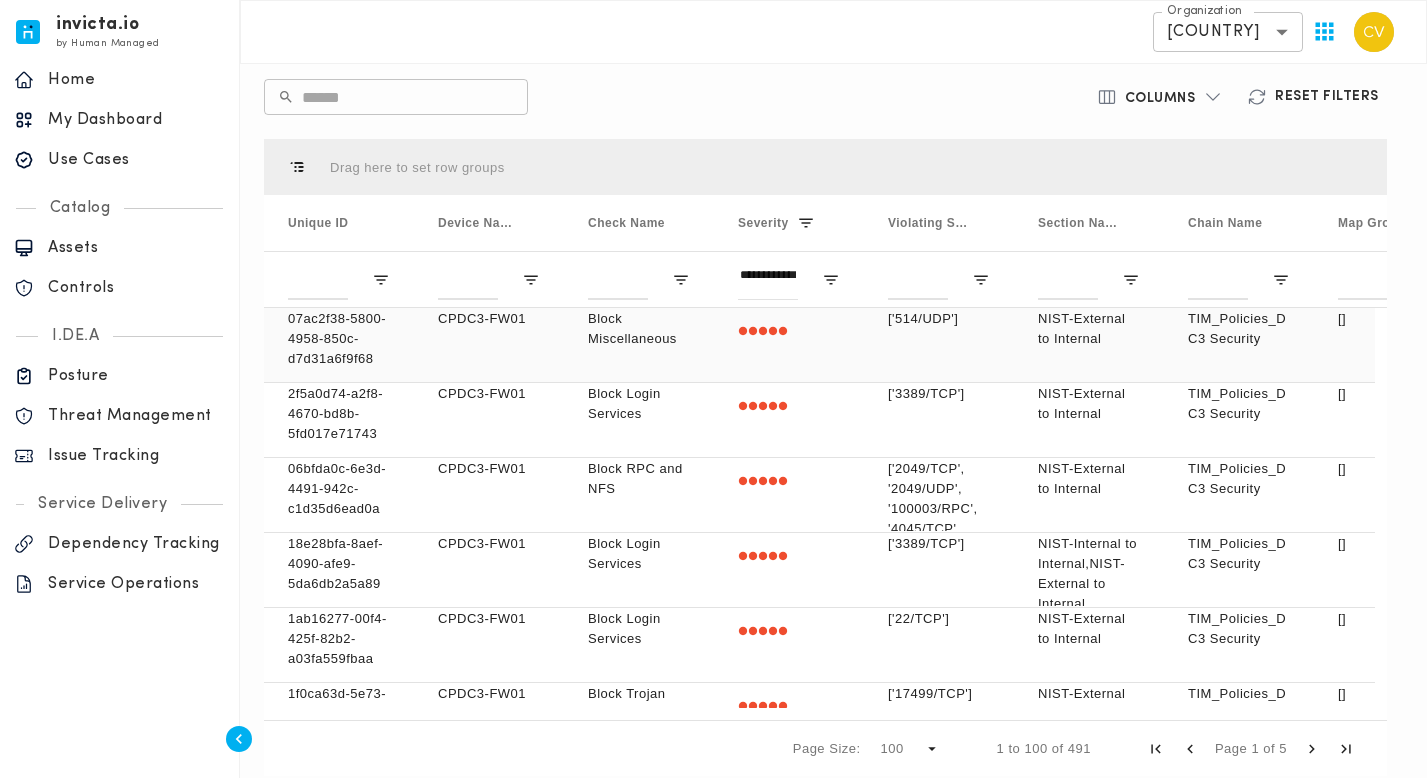 click at bounding box center [789, 345] 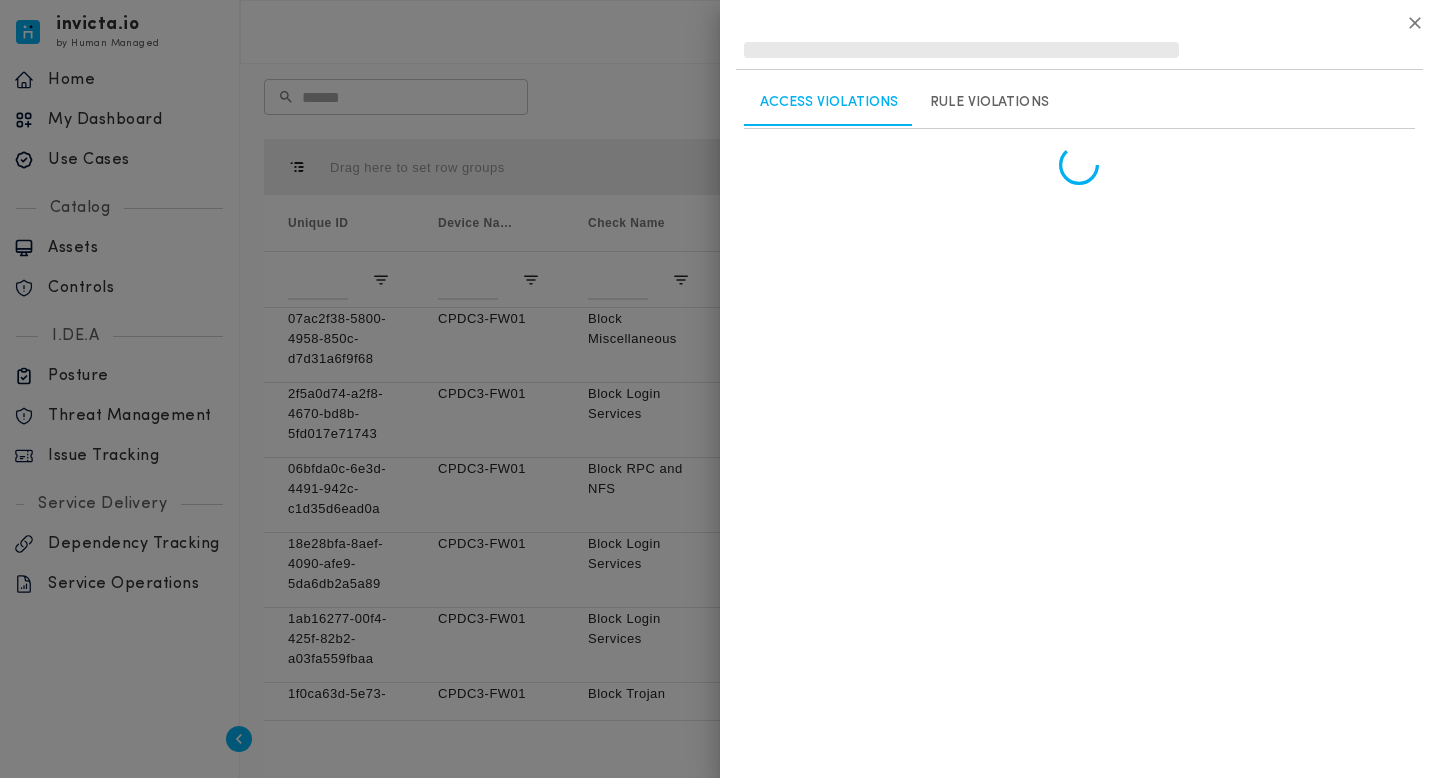 click at bounding box center (1415, 23) 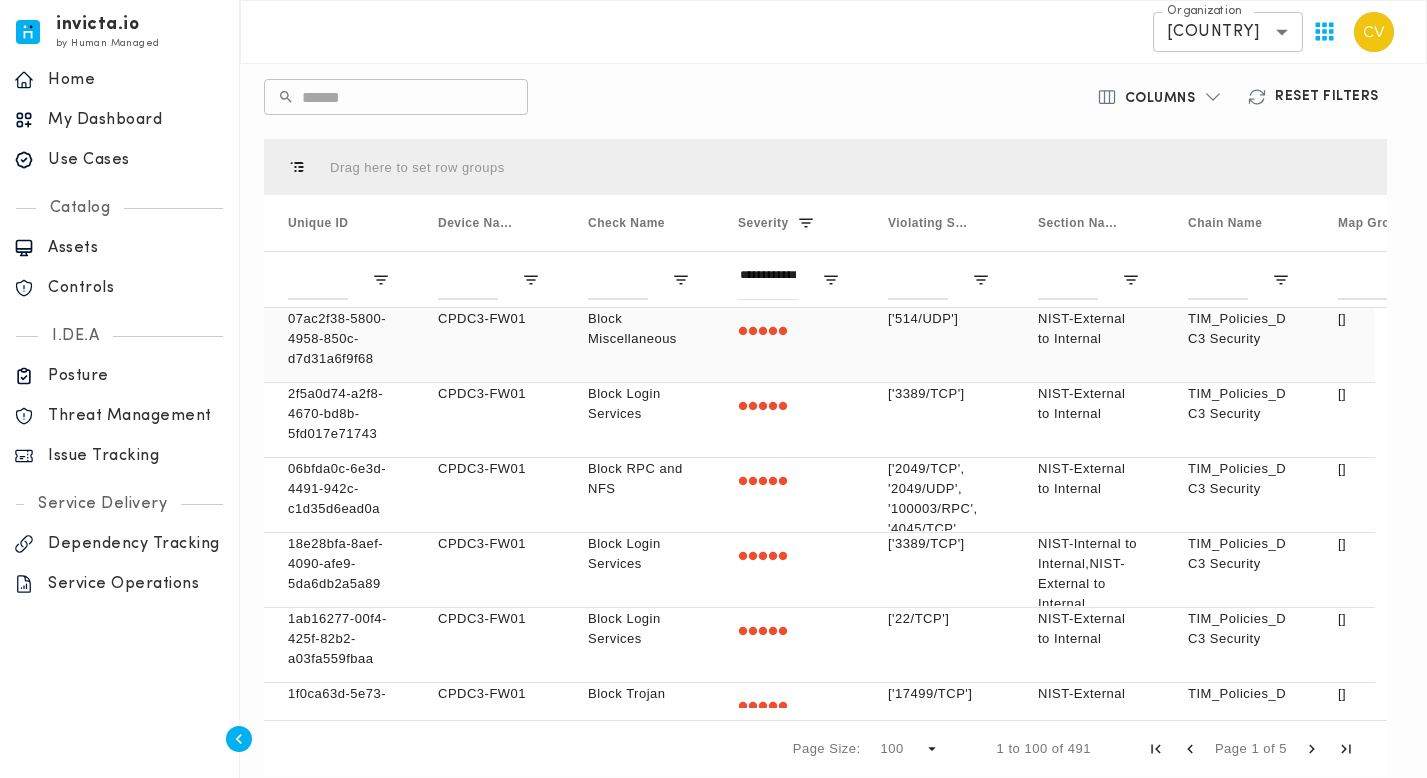 scroll, scrollTop: 0, scrollLeft: 89, axis: horizontal 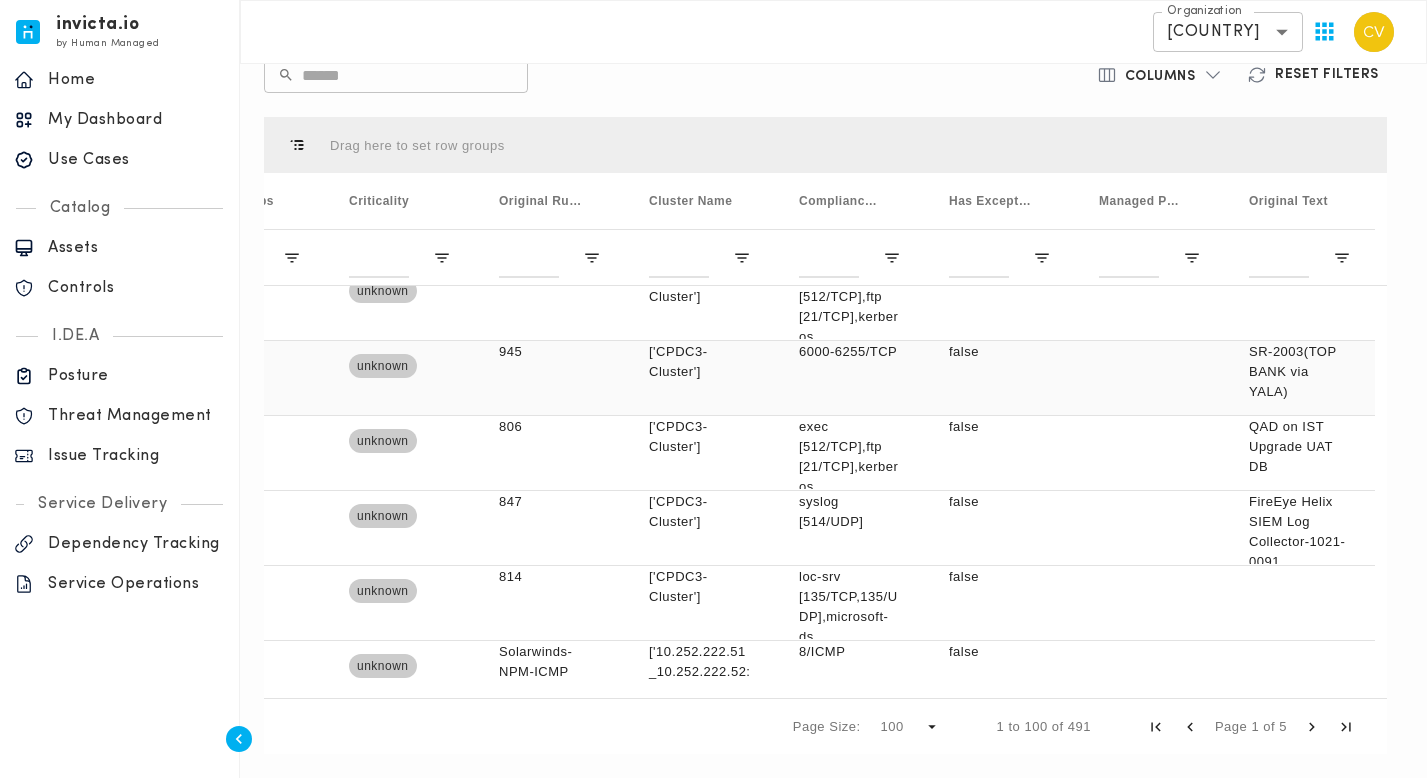 click on "['CPDC3-Cluster']" at bounding box center [700, 378] 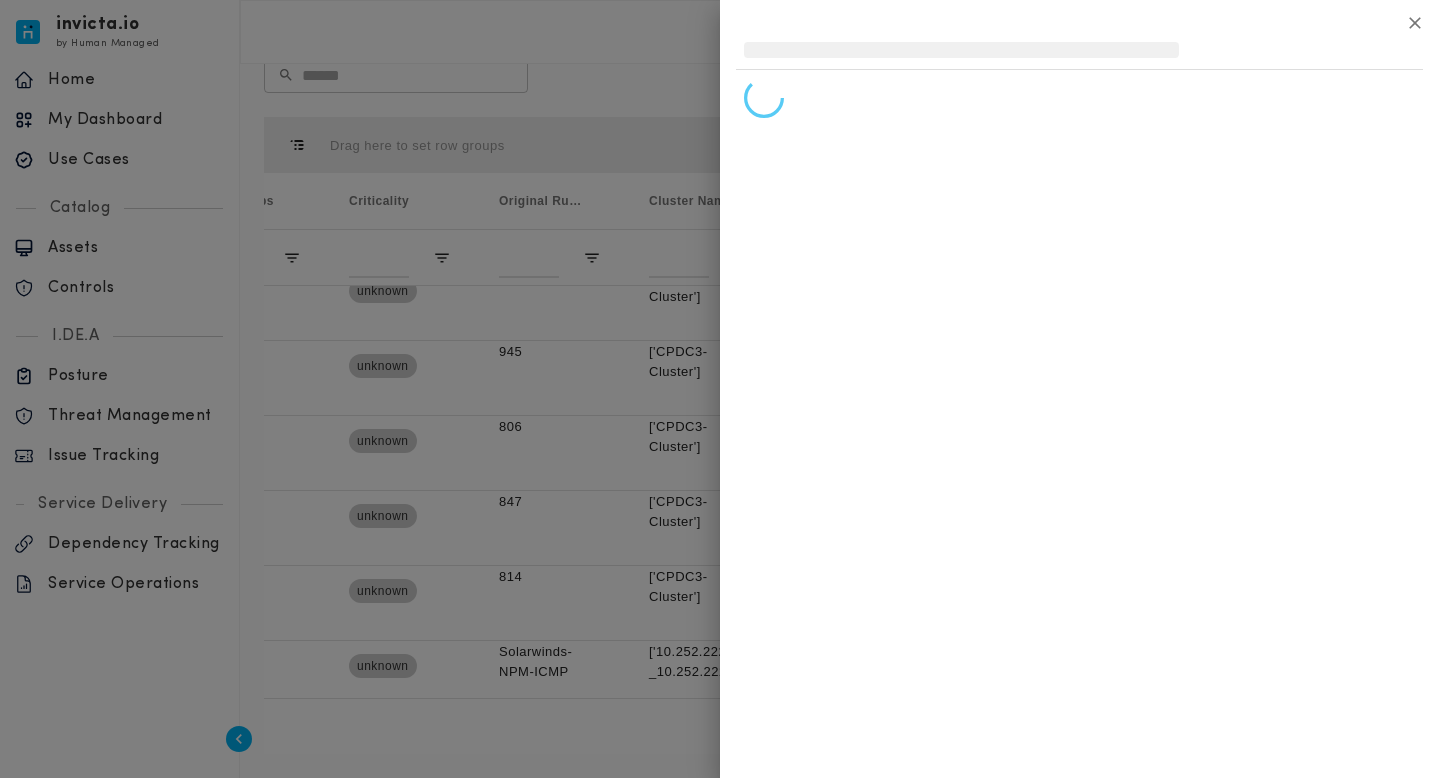 click 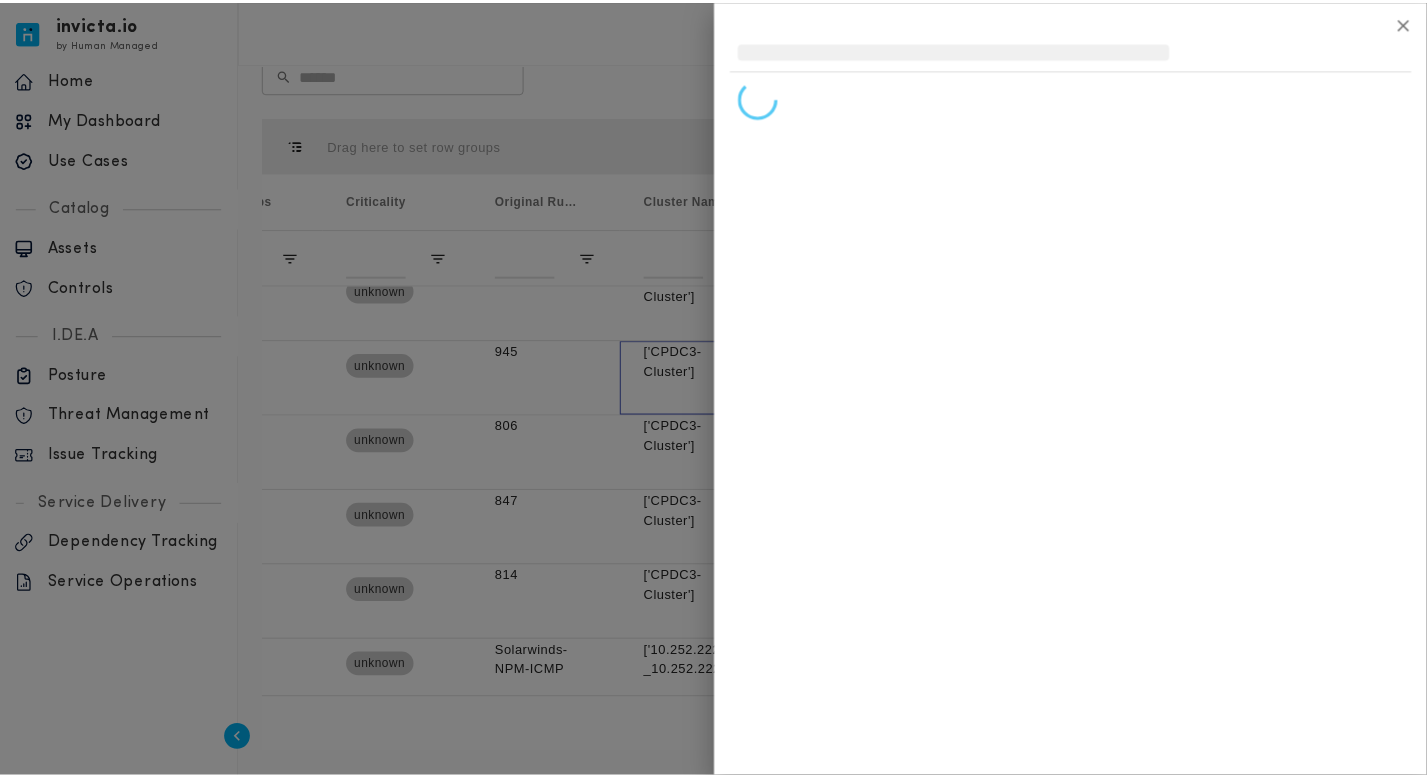 scroll, scrollTop: 0, scrollLeft: 1127, axis: horizontal 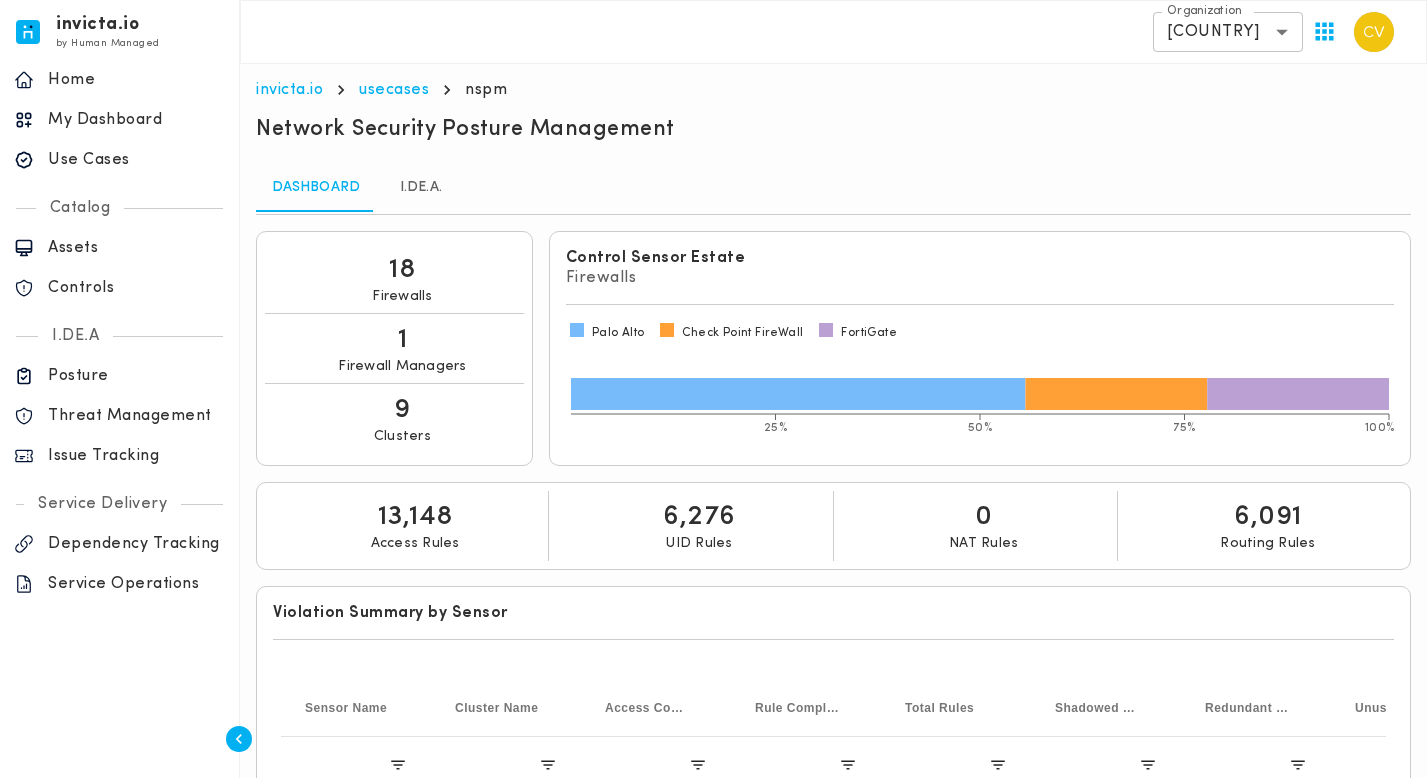 click on "I.DE.A." at bounding box center [421, 188] 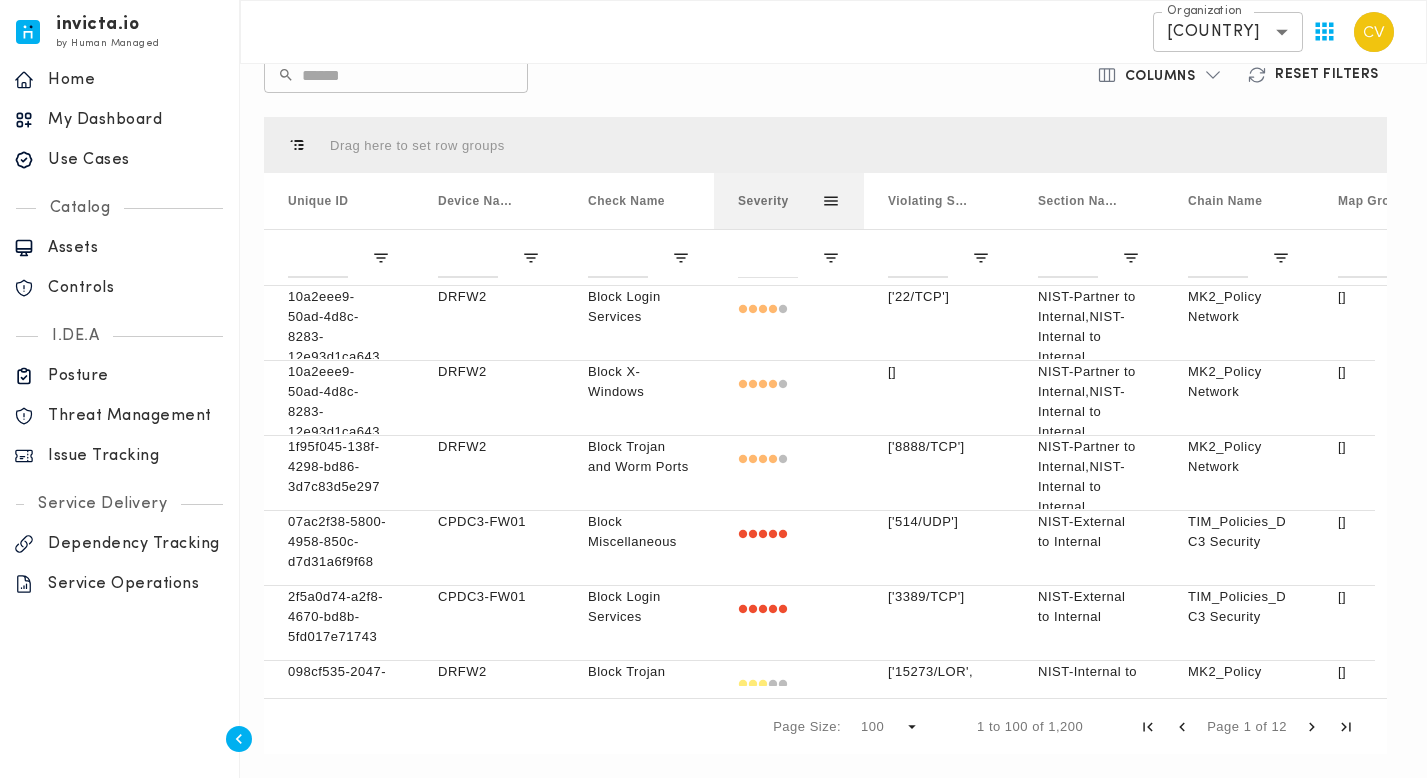 click at bounding box center [831, 201] 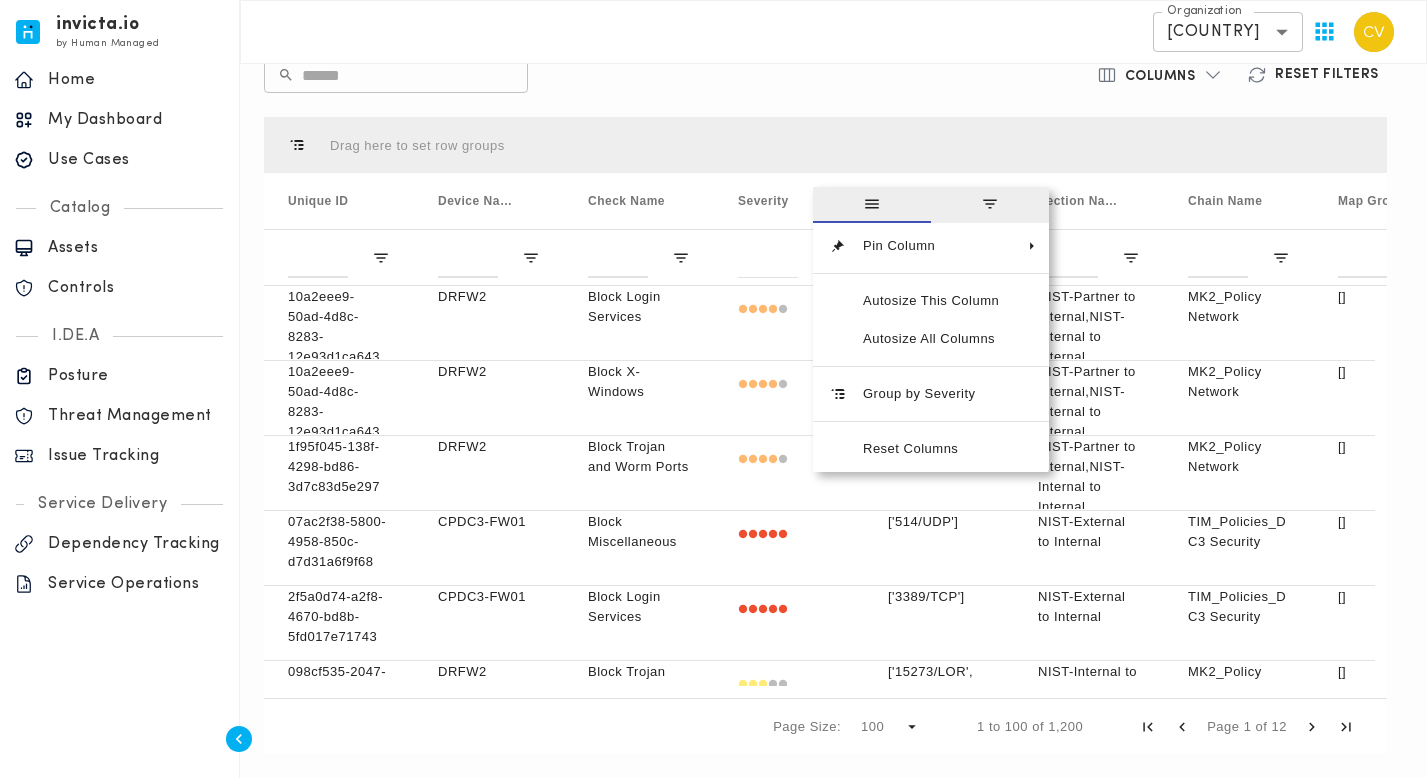 click on "Default View   ​ ​ Columns Reset Filters Press ENTER to sort. Press ALT DOWN to open column menu Drag here to set row groups Drag here to set column labels
Unique ID
Device Names
Check Name
Severity" at bounding box center [825, 375] 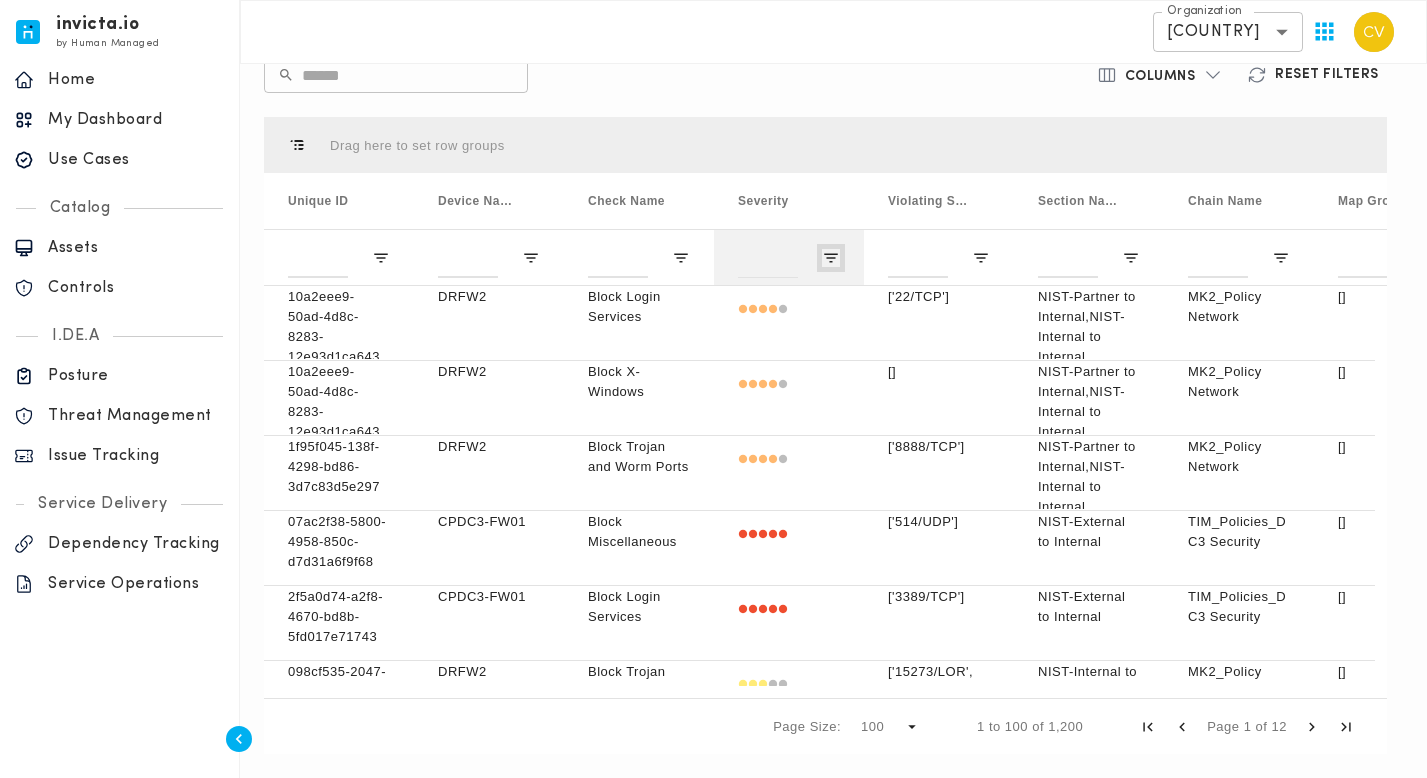 click at bounding box center (831, 258) 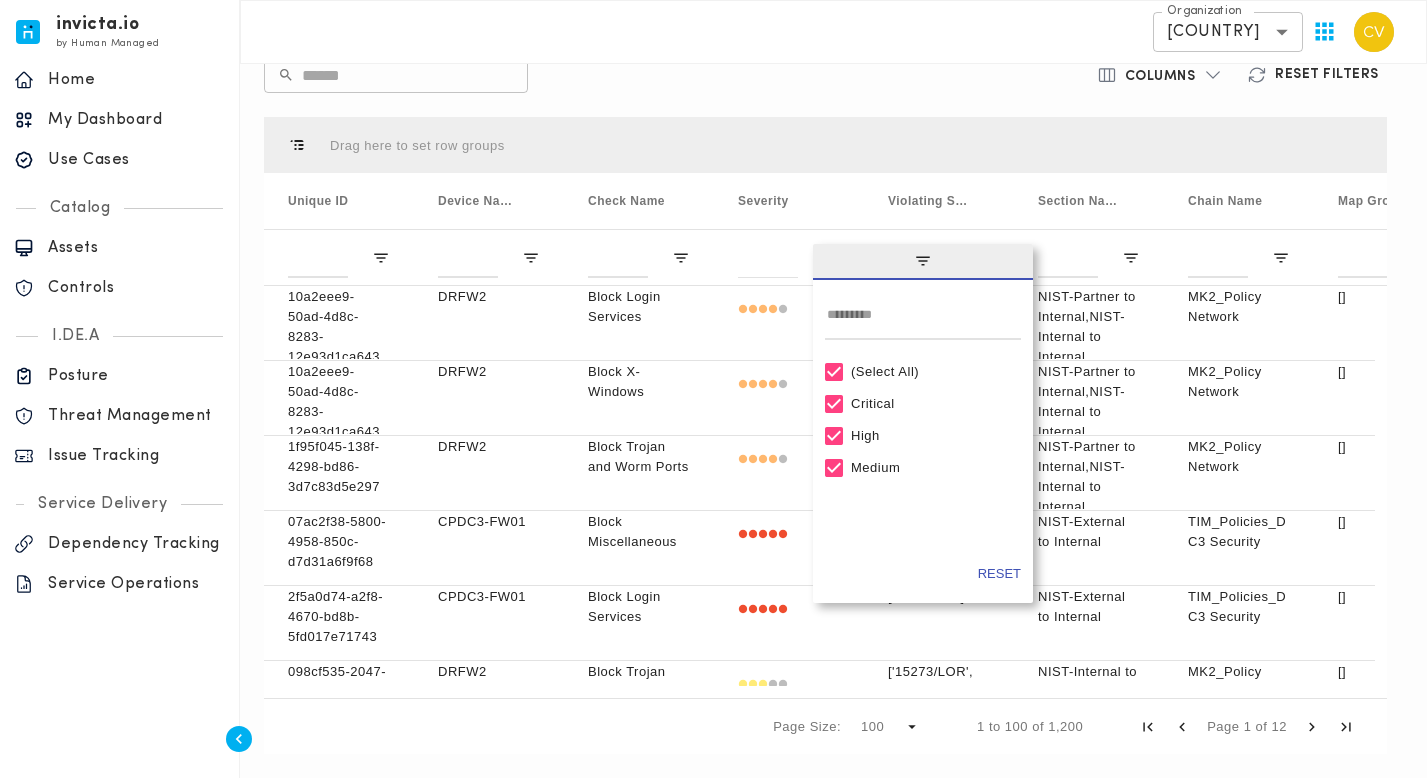 click on "(Select All)" at bounding box center [932, 371] 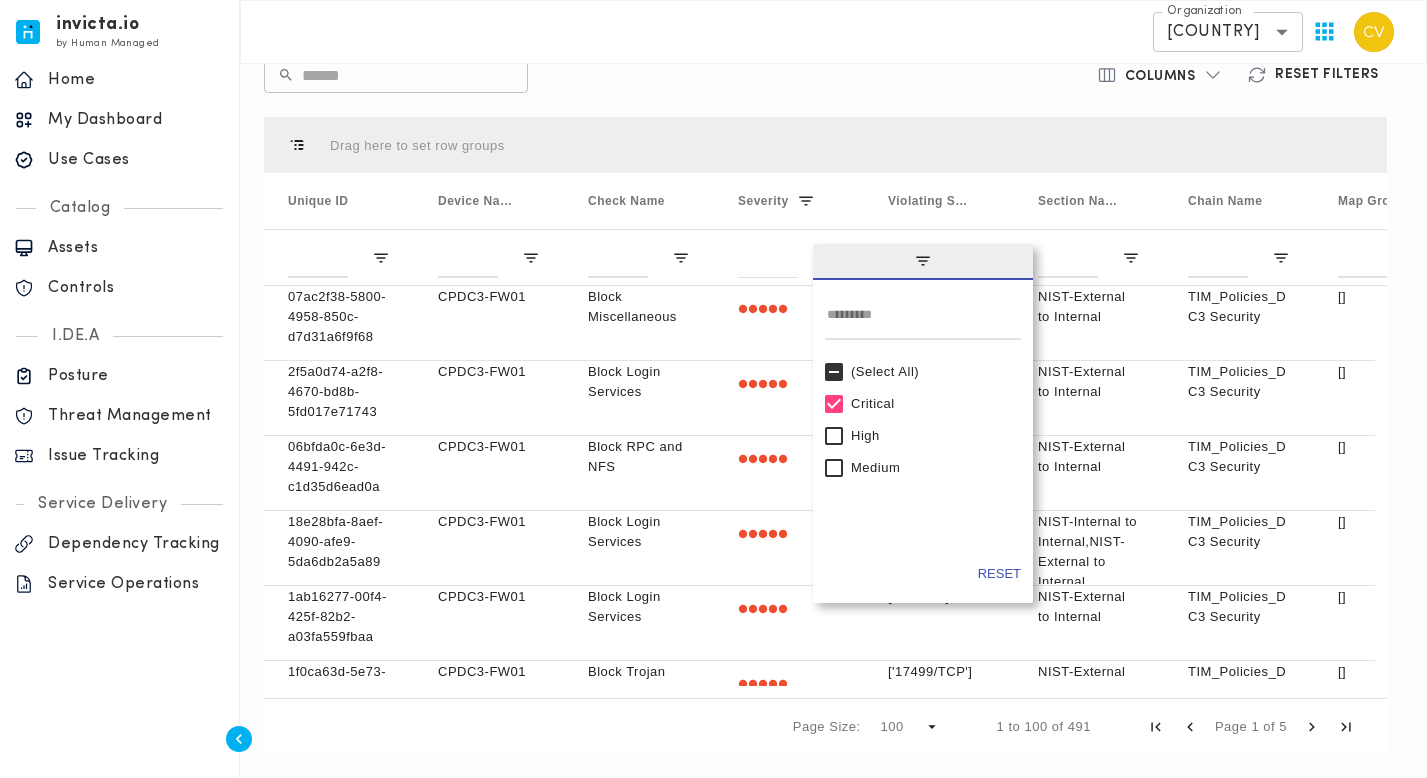click on "Default View   ​ ​ Columns Reset Filters Press ENTER to sort. Press ALT DOWN to open column menu Drag here to set row groups Drag here to set column labels
Unique ID
Device Names
Check Name
Severity" at bounding box center (825, 375) 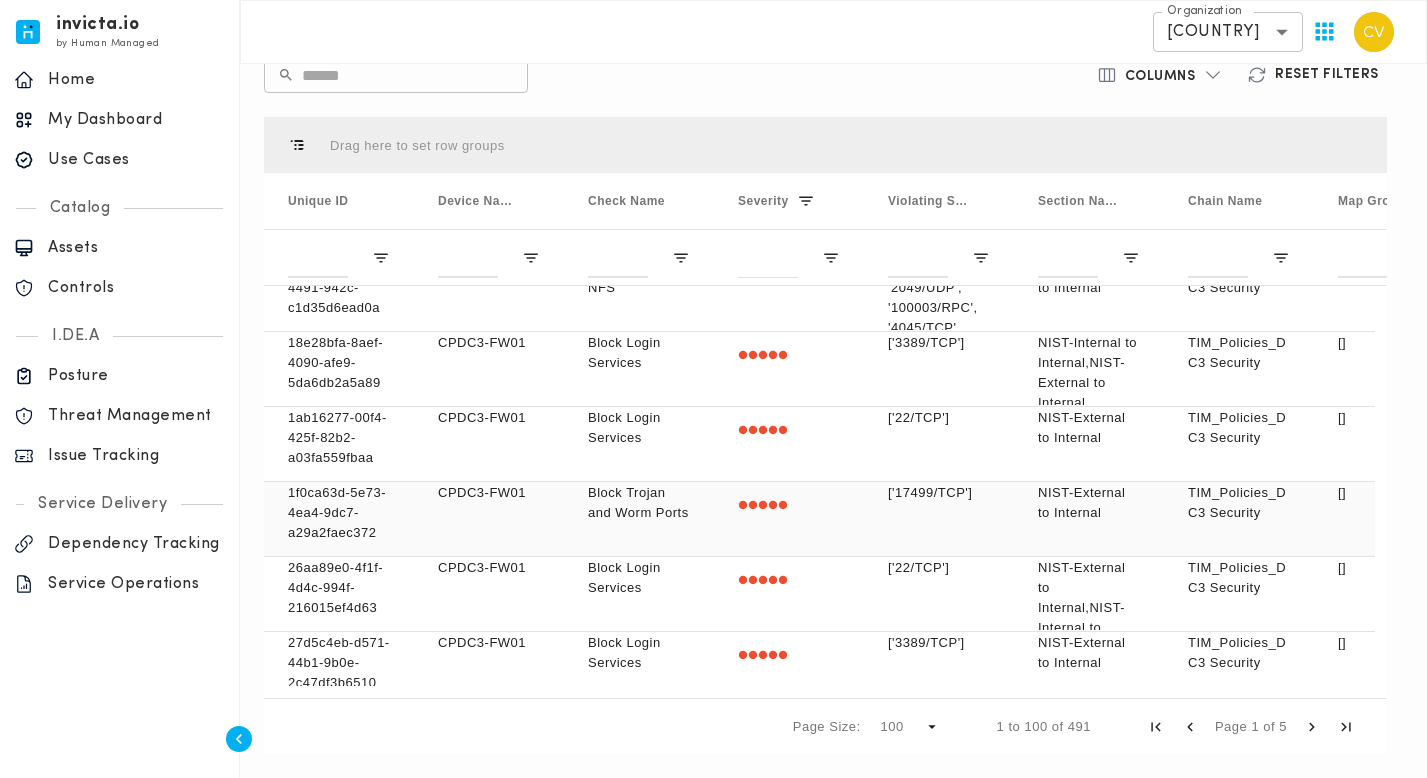 click at bounding box center [789, 519] 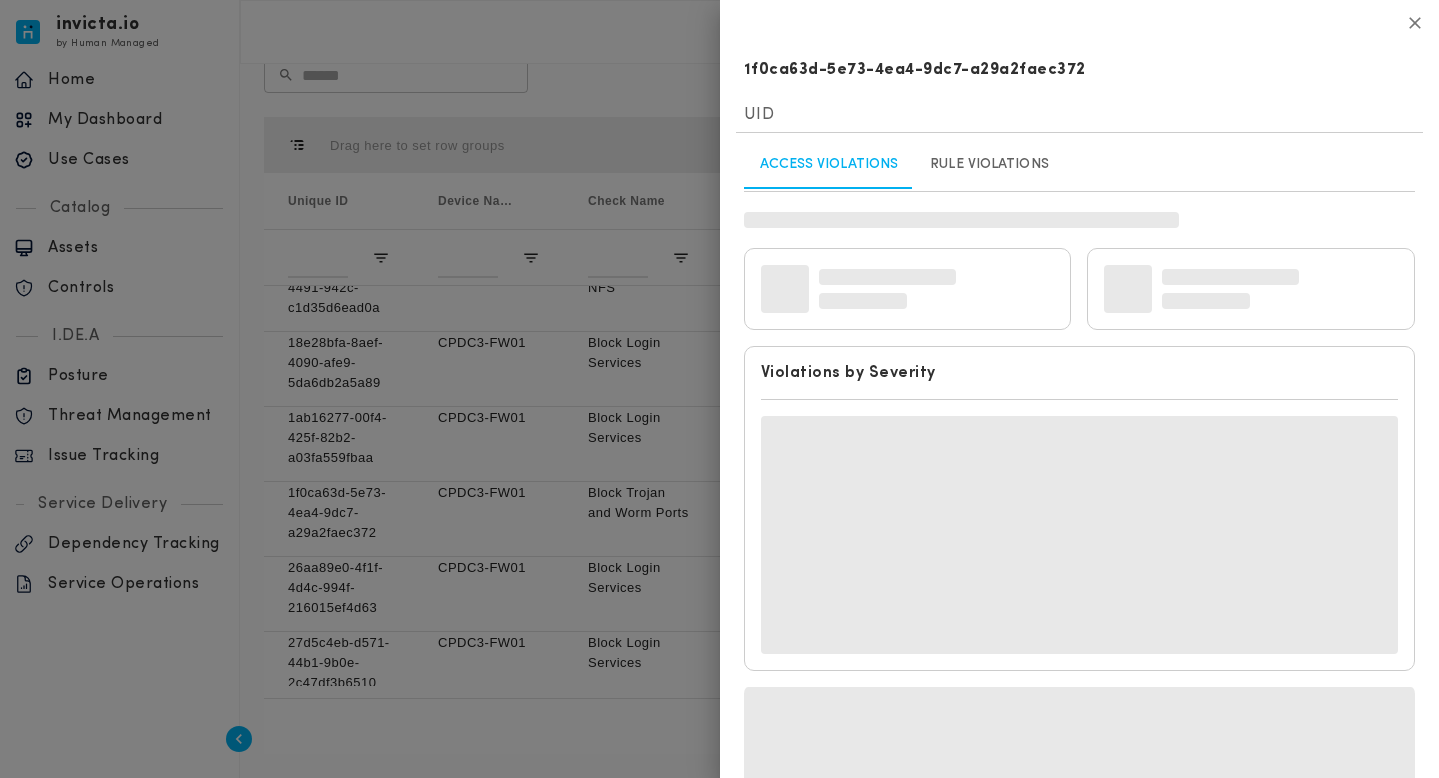click 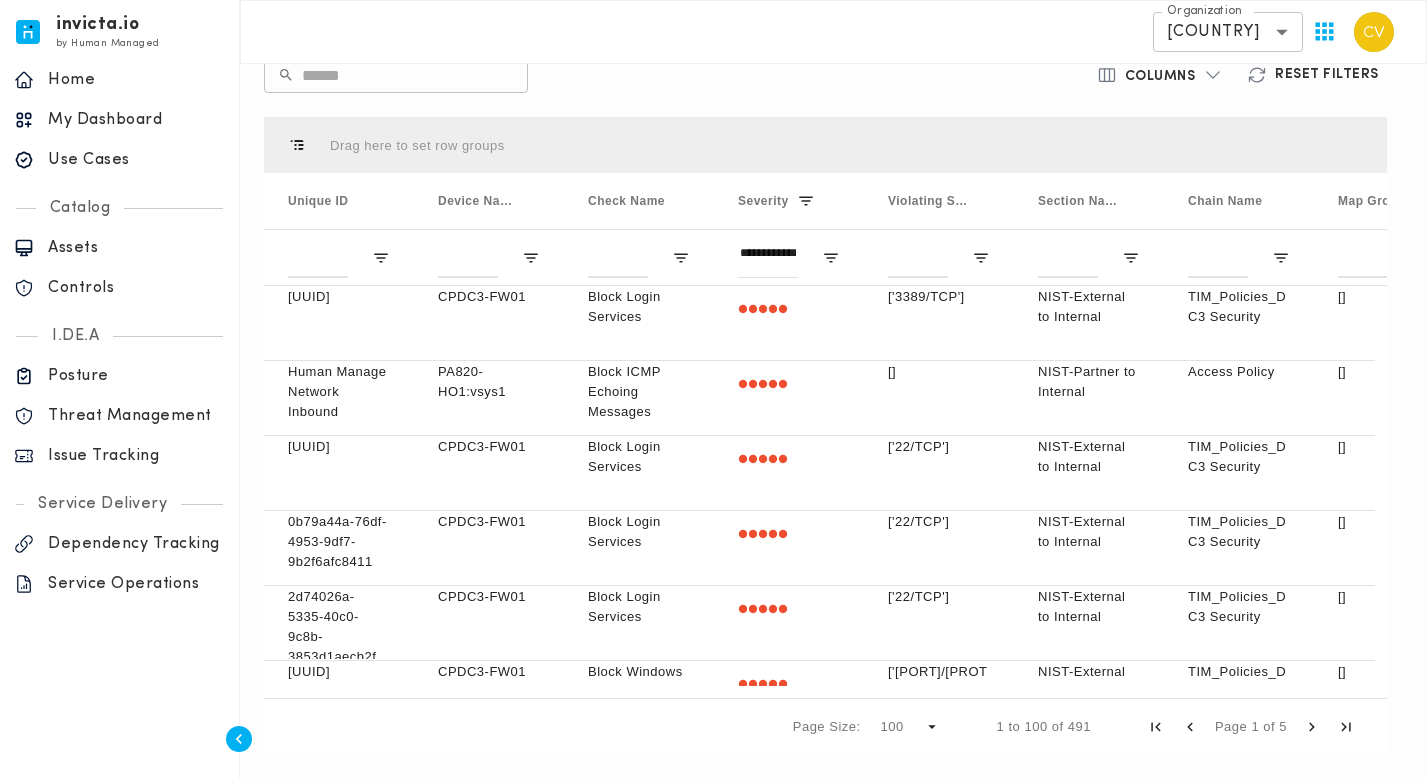 scroll, scrollTop: 0, scrollLeft: 89, axis: horizontal 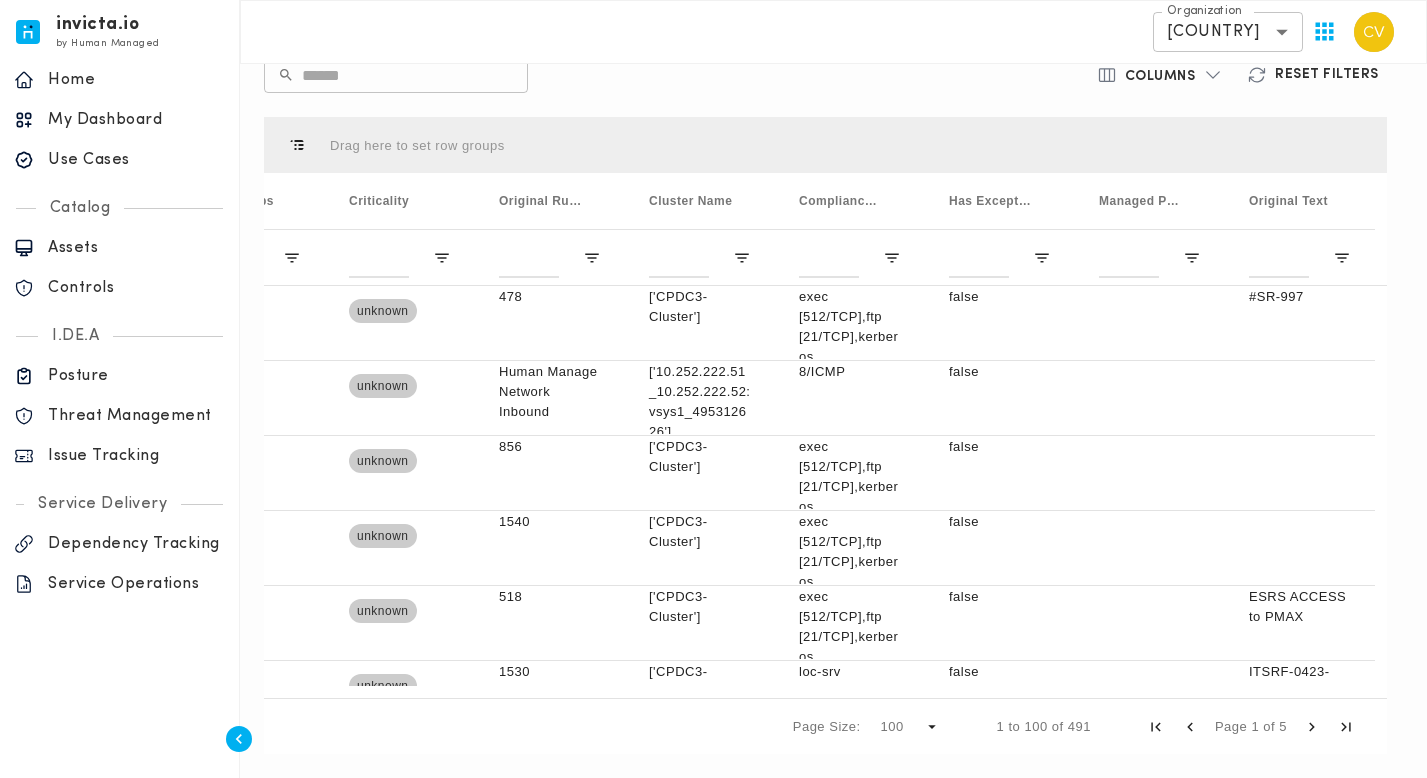 click 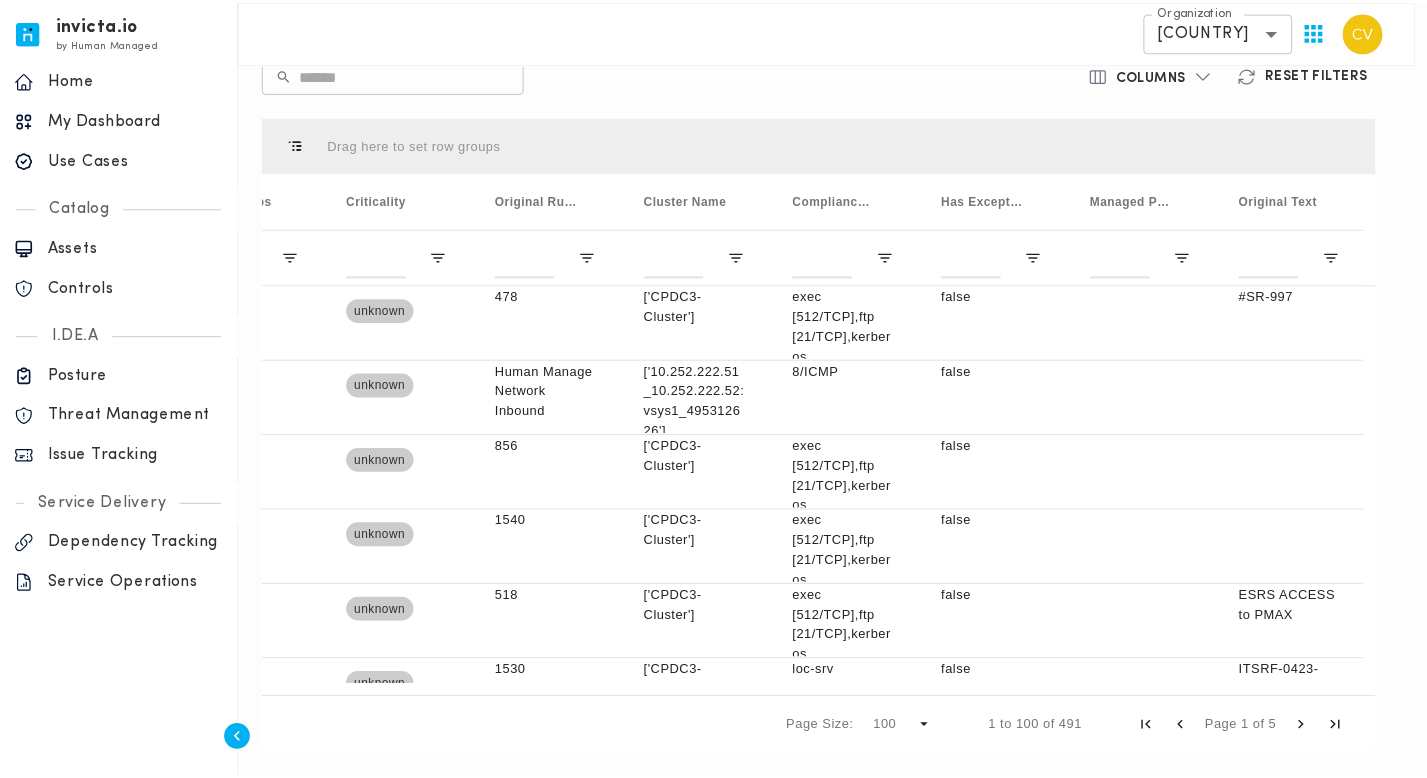 scroll, scrollTop: 1234, scrollLeft: 0, axis: vertical 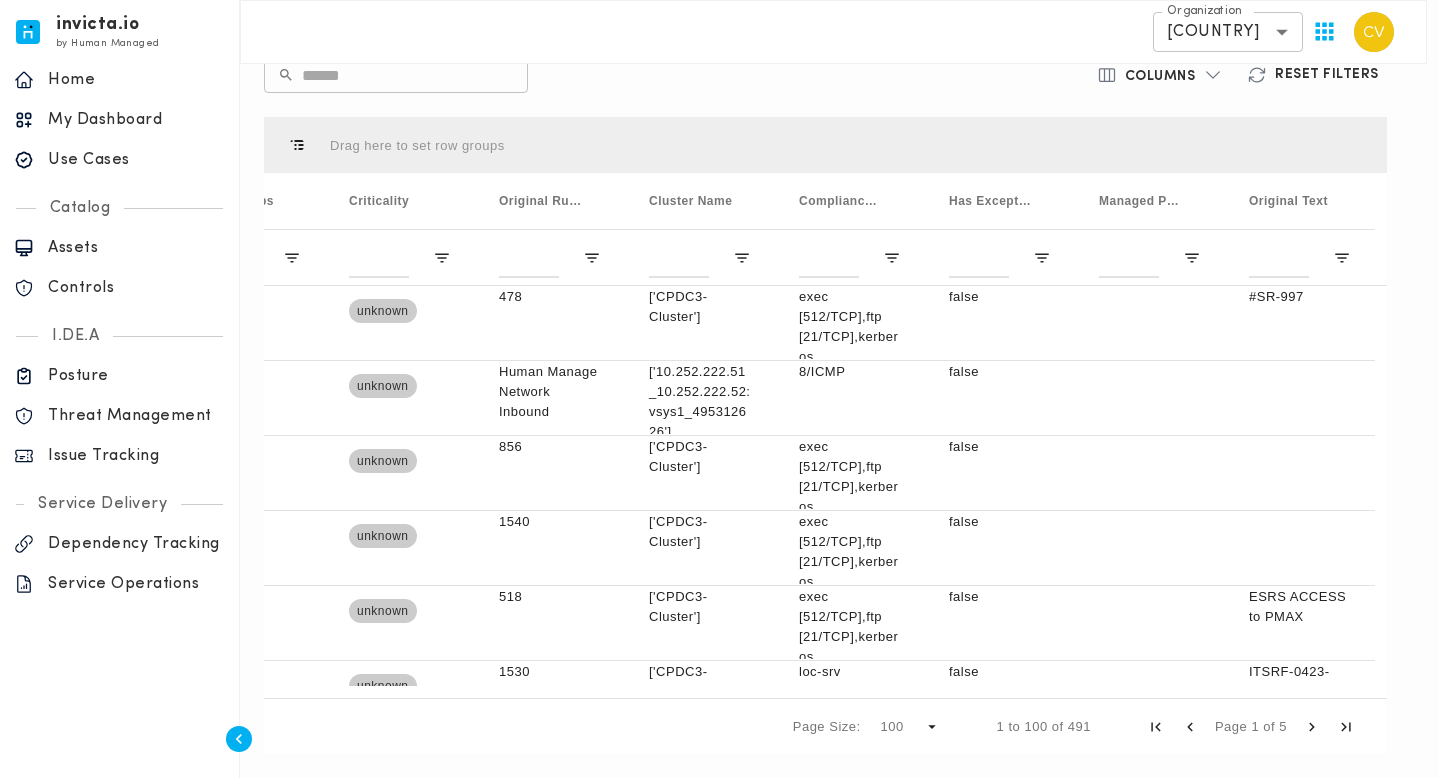 click at bounding box center (719, 389) 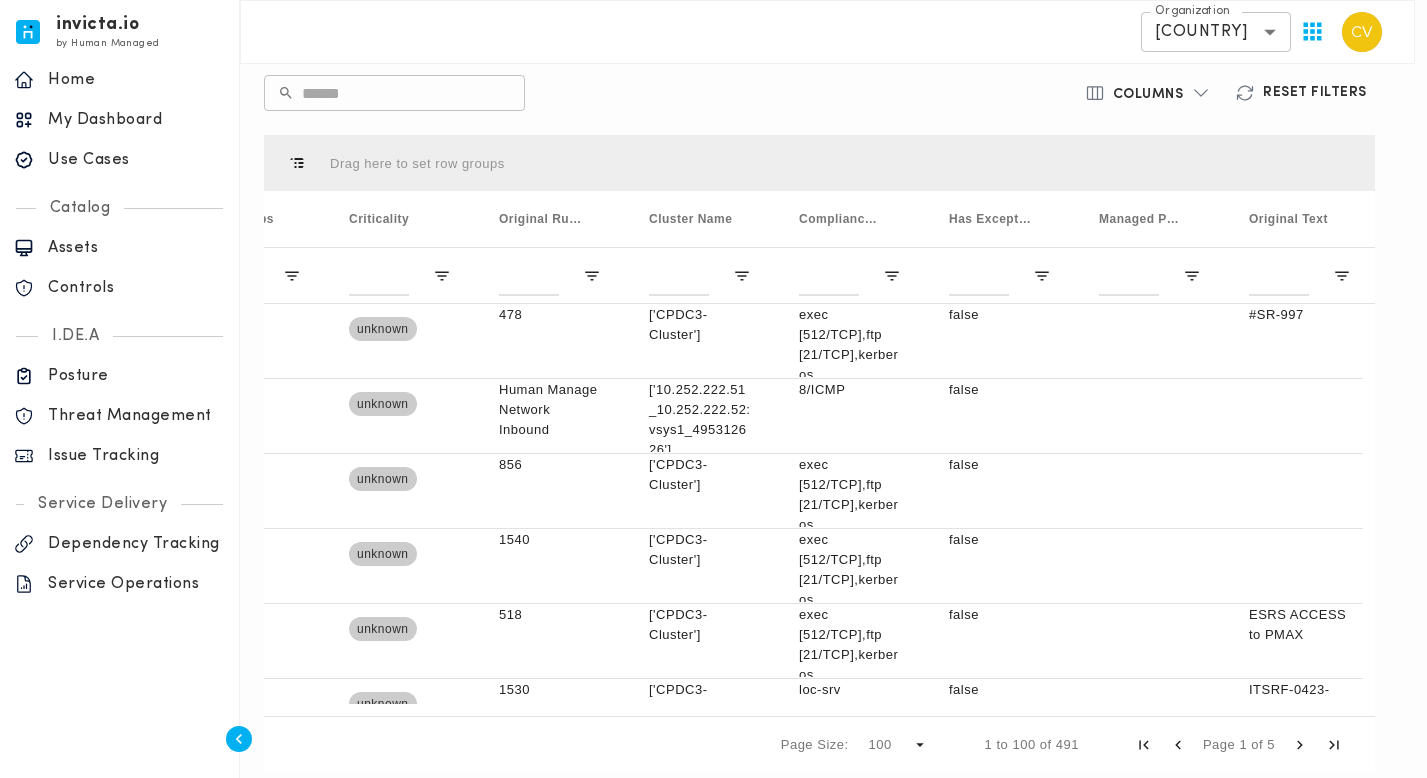 scroll, scrollTop: 0, scrollLeft: 1127, axis: horizontal 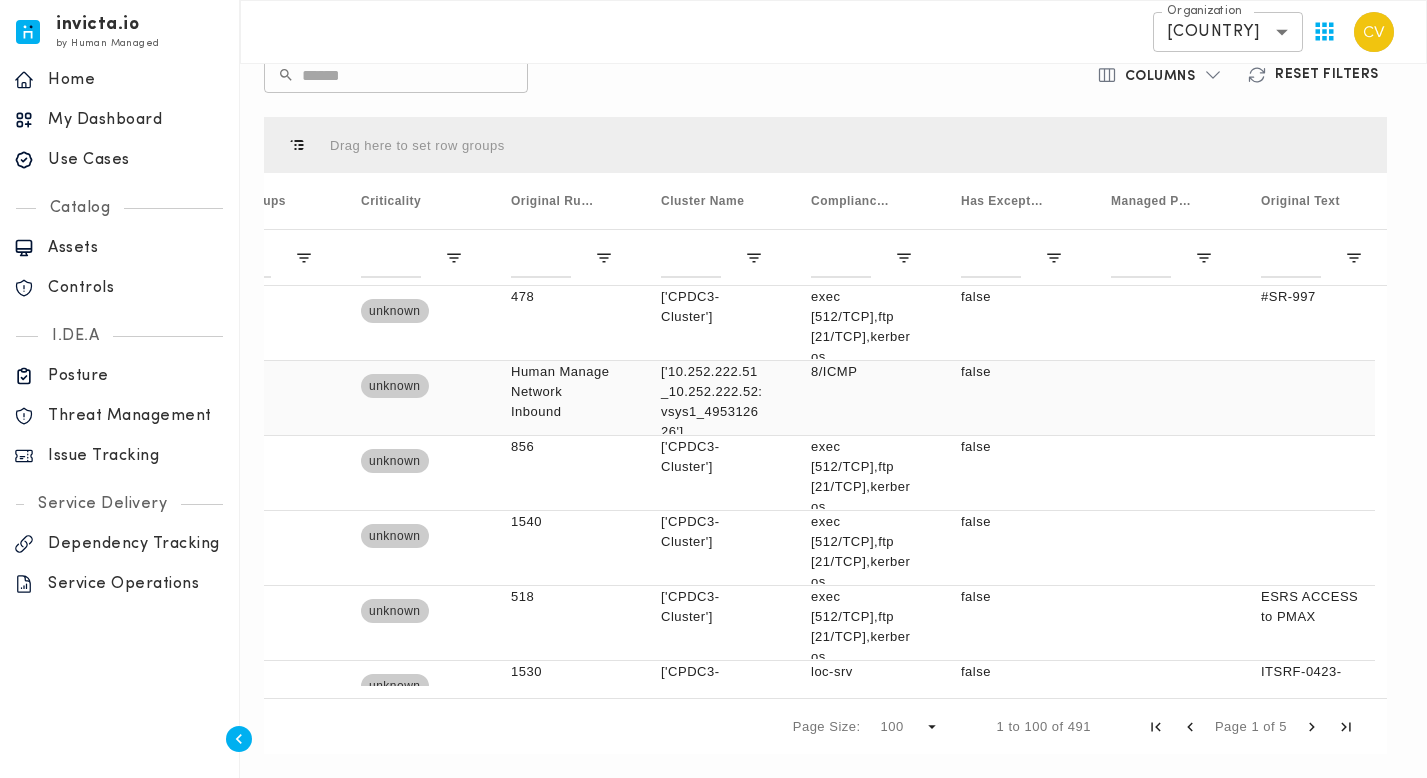 click at bounding box center (1162, 398) 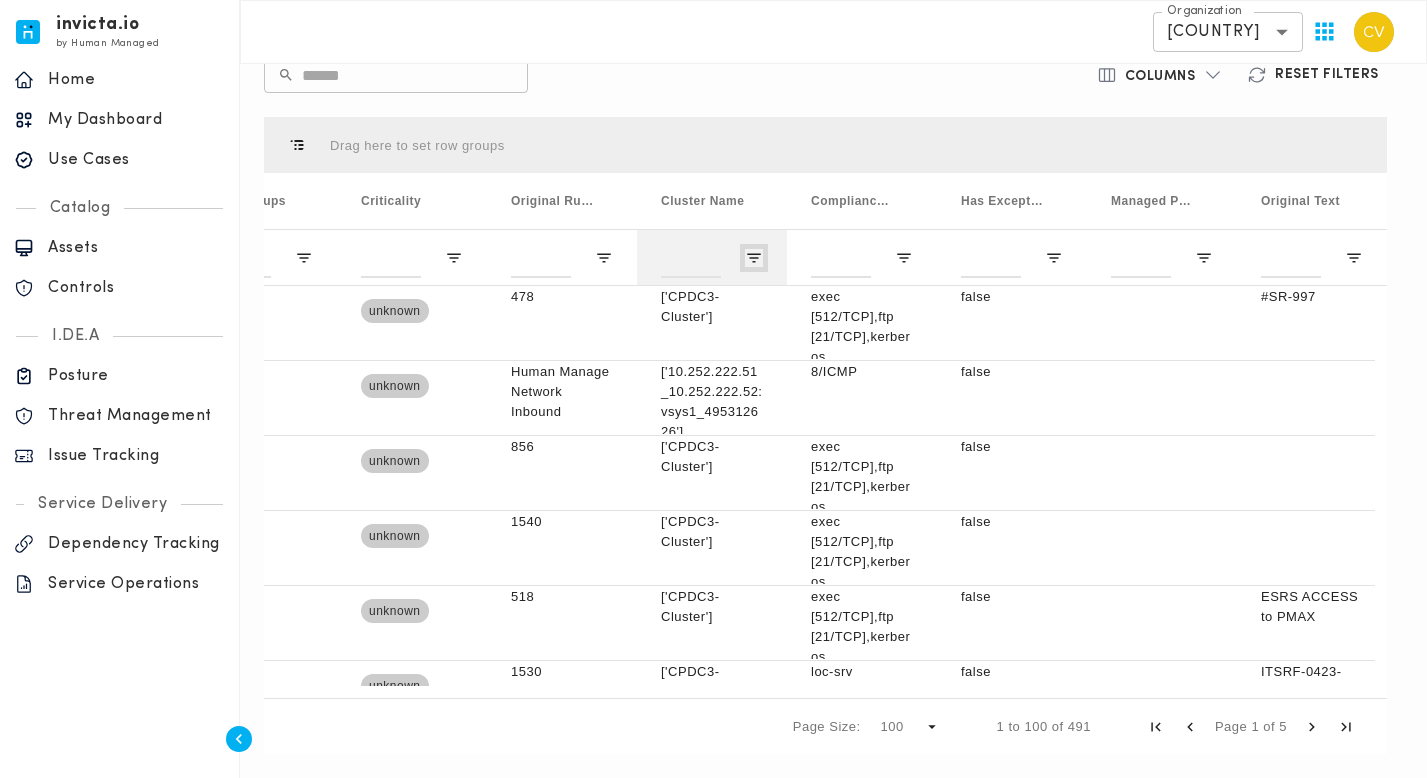 click at bounding box center [754, 258] 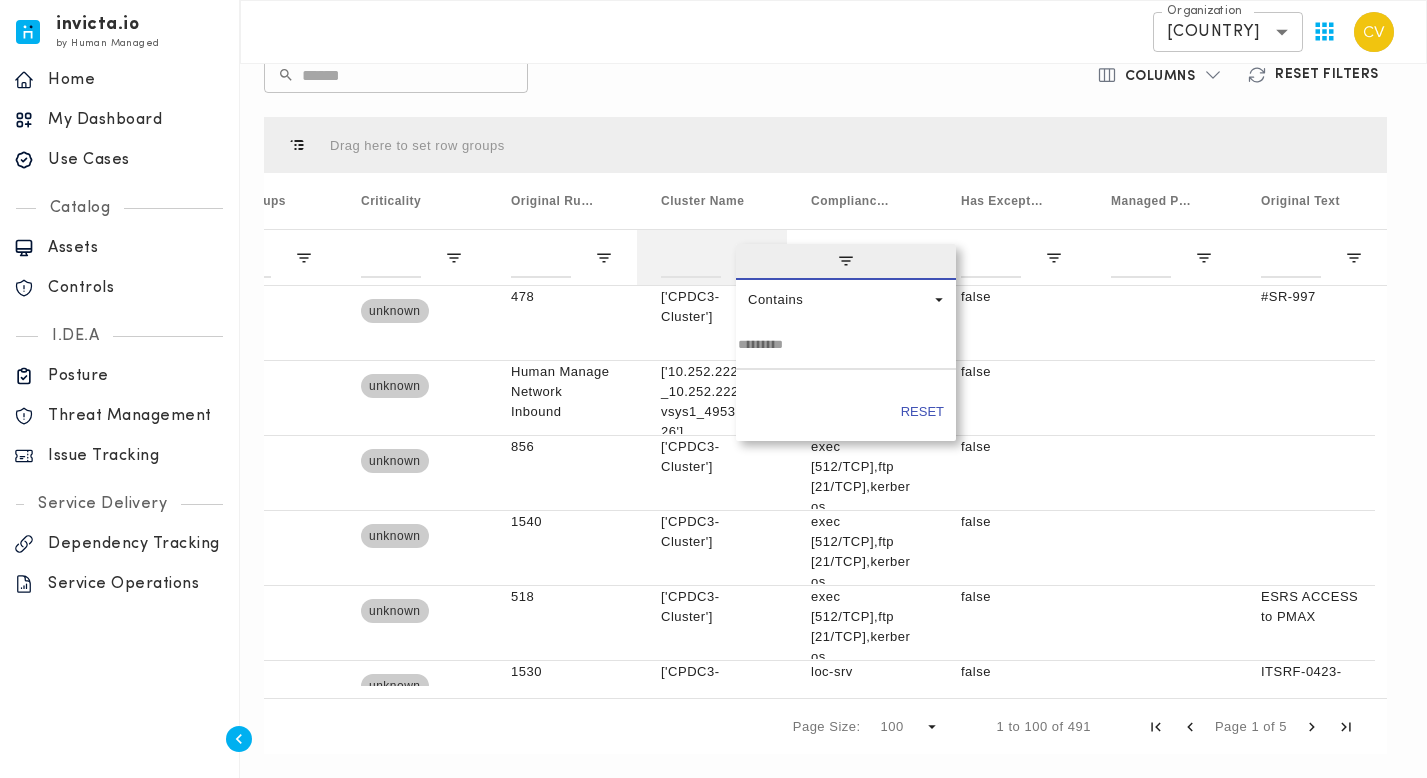 click at bounding box center (846, 262) 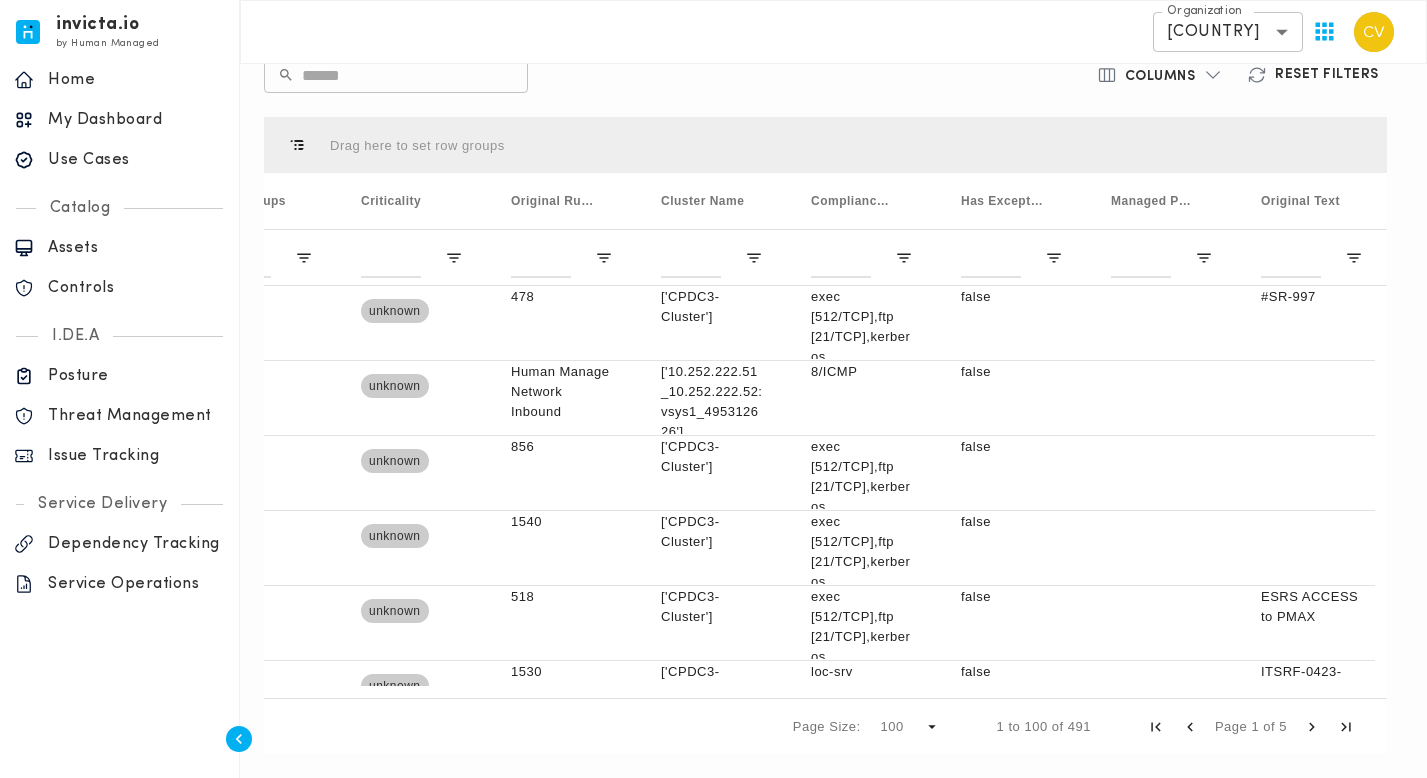 scroll, scrollTop: 0, scrollLeft: 995, axis: horizontal 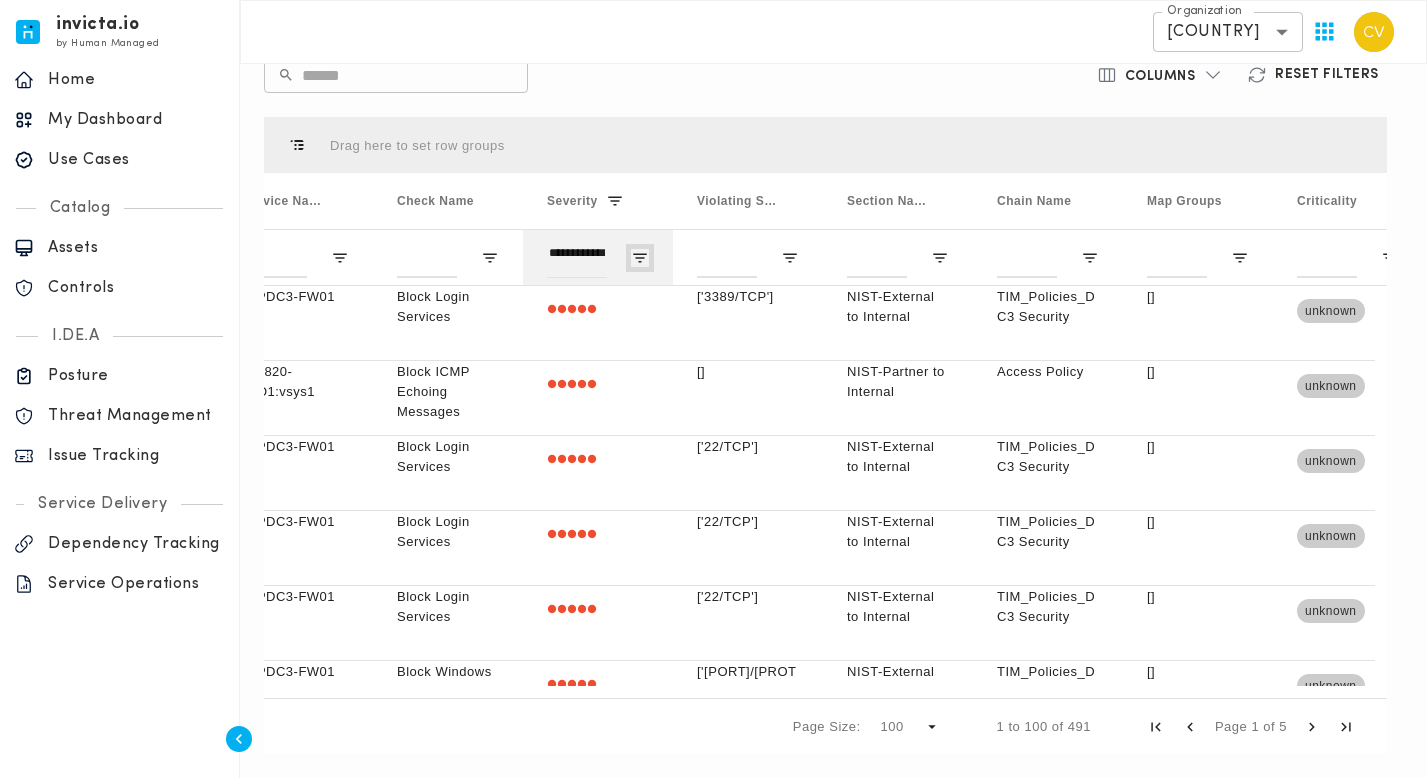click at bounding box center (640, 258) 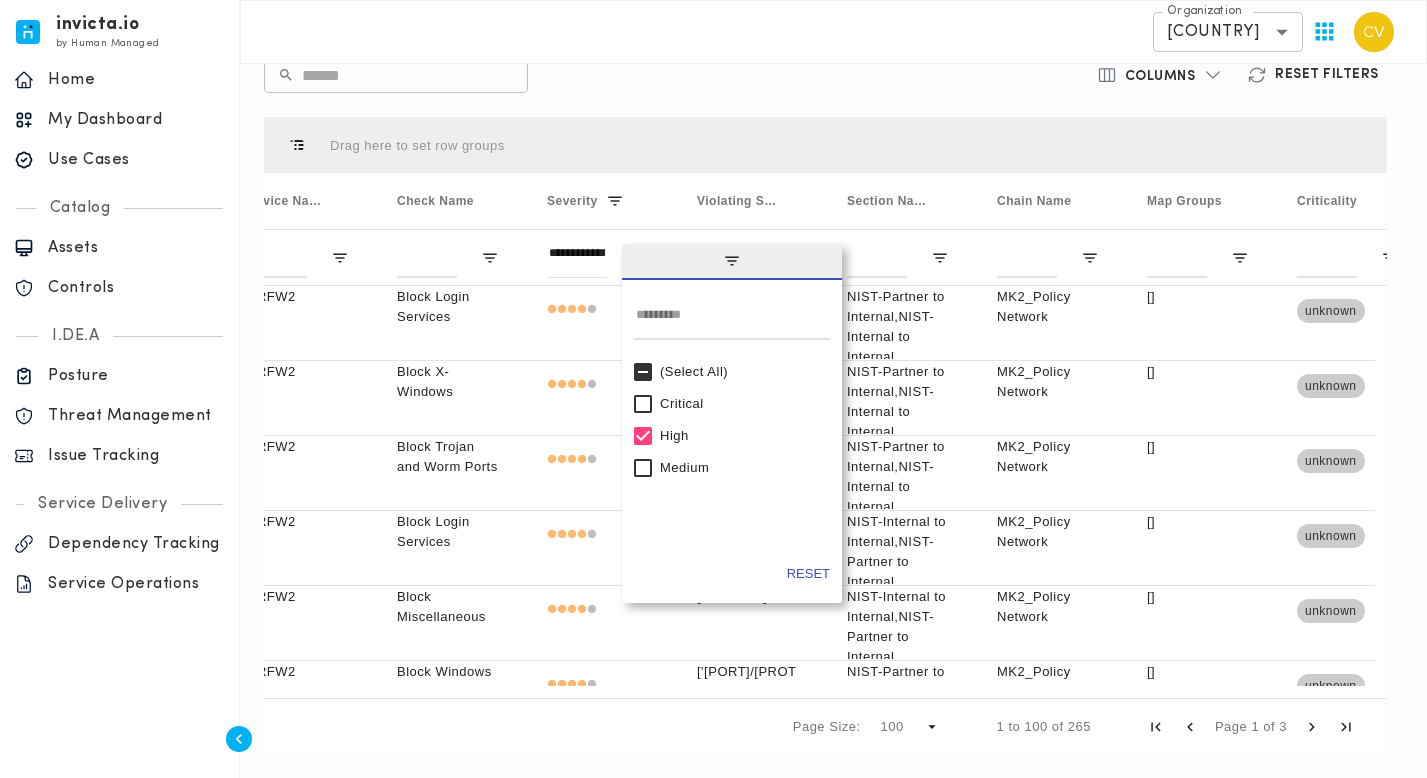 click on "​ ​" at bounding box center [641, 75] 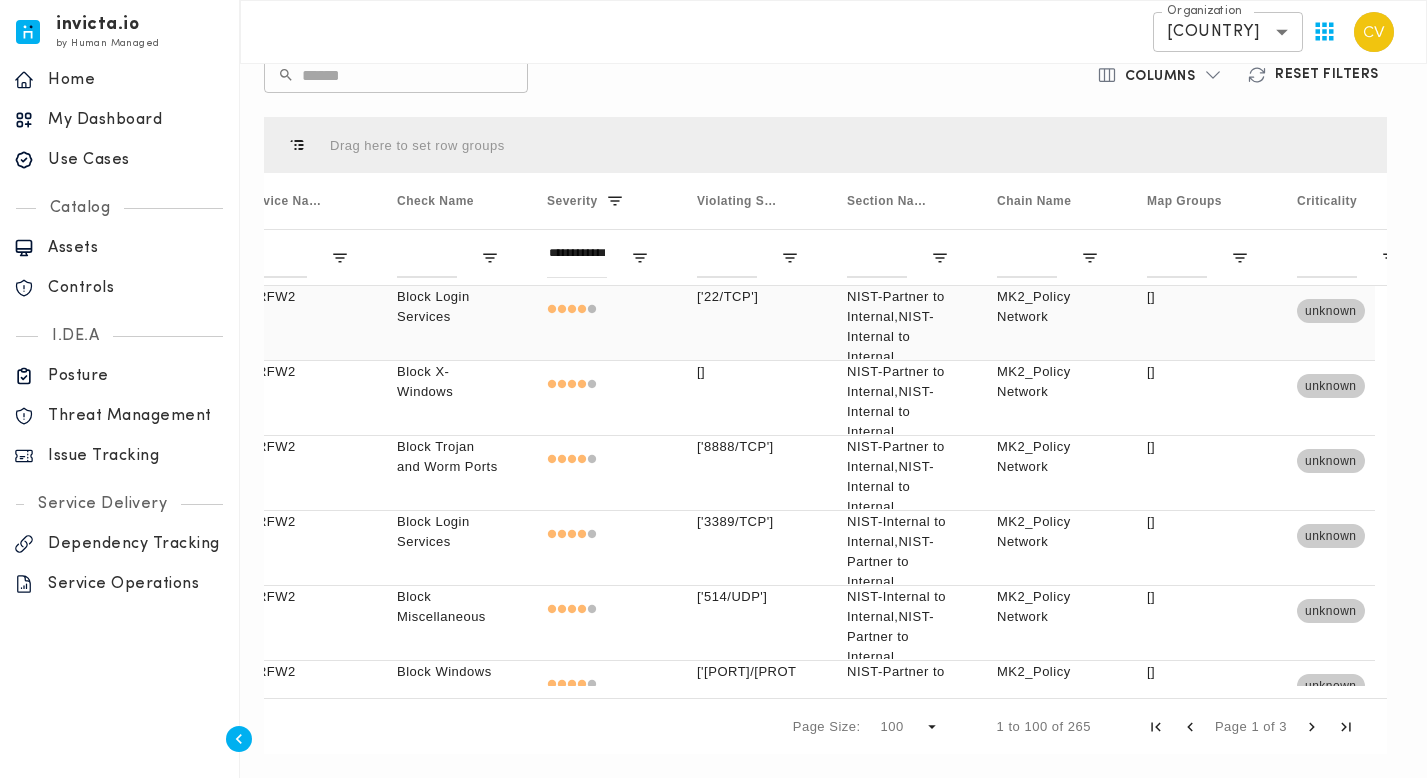 click on "NIST-Partner to Internal,NIST-Internal to Internal" at bounding box center [898, 327] 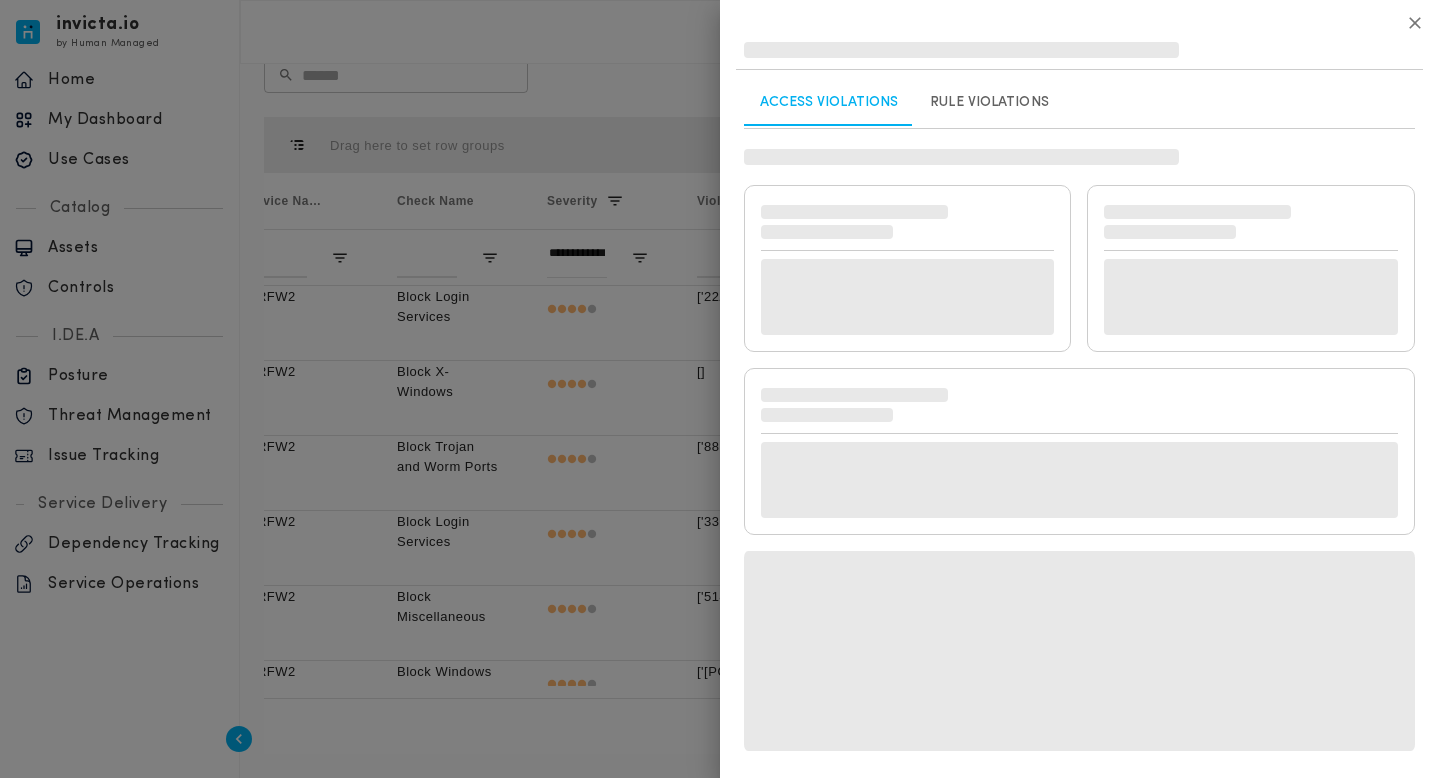 click 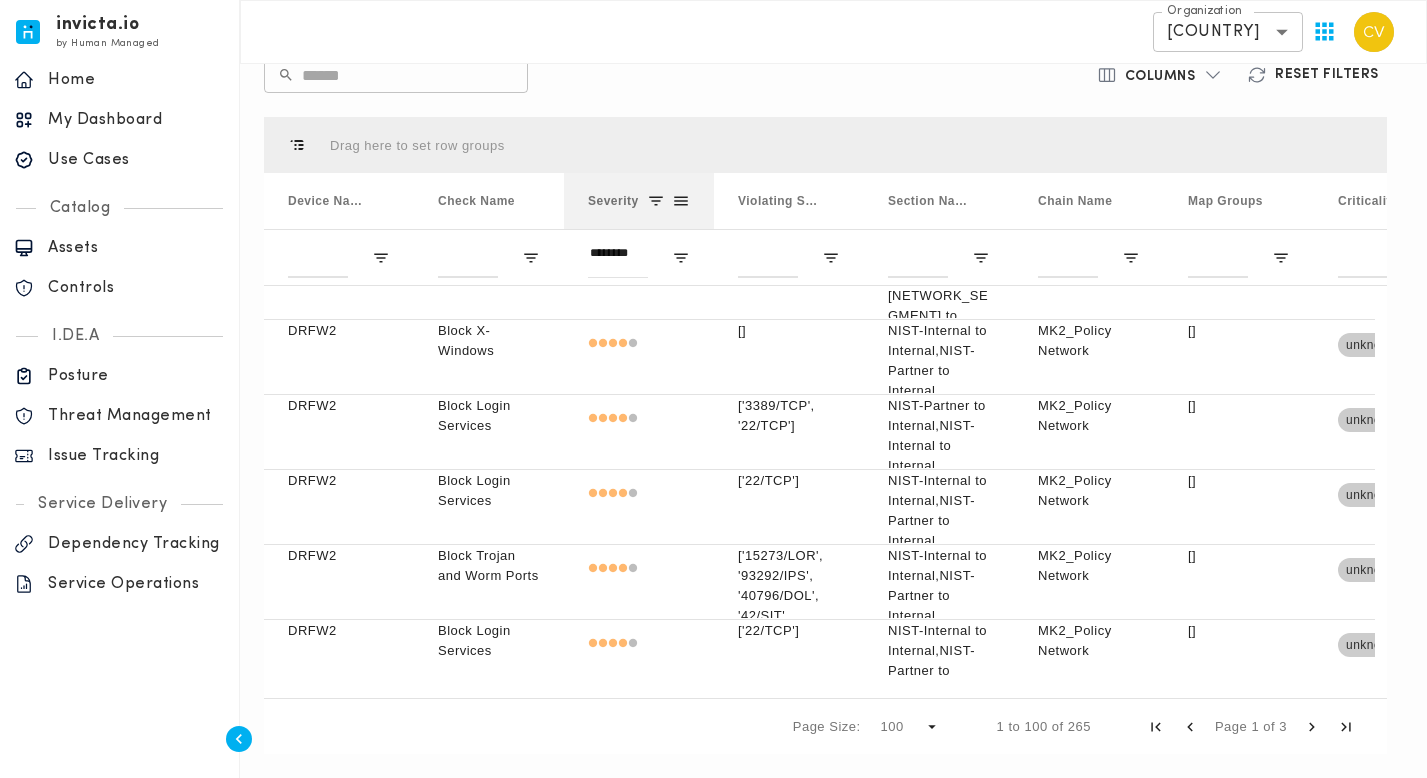 click at bounding box center (656, 201) 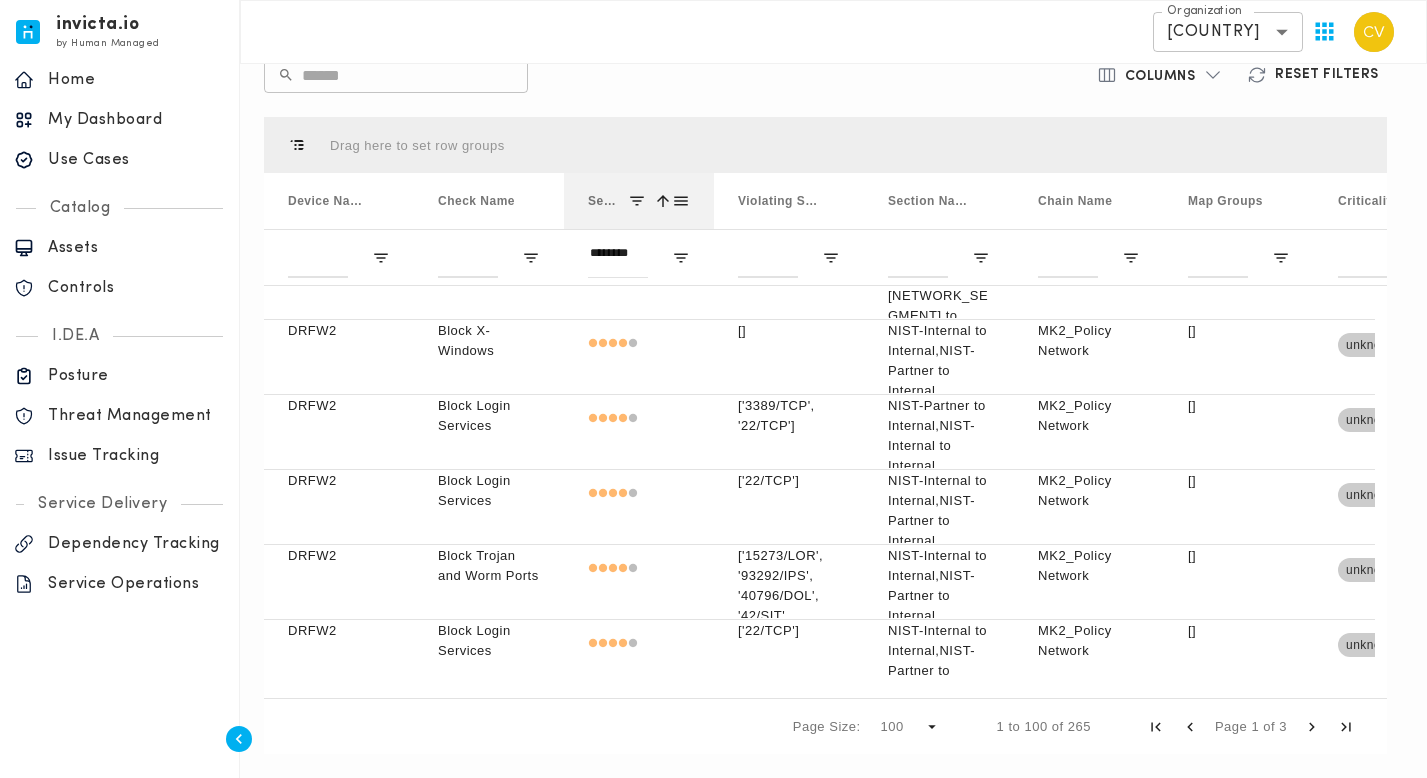 click at bounding box center [663, 201] 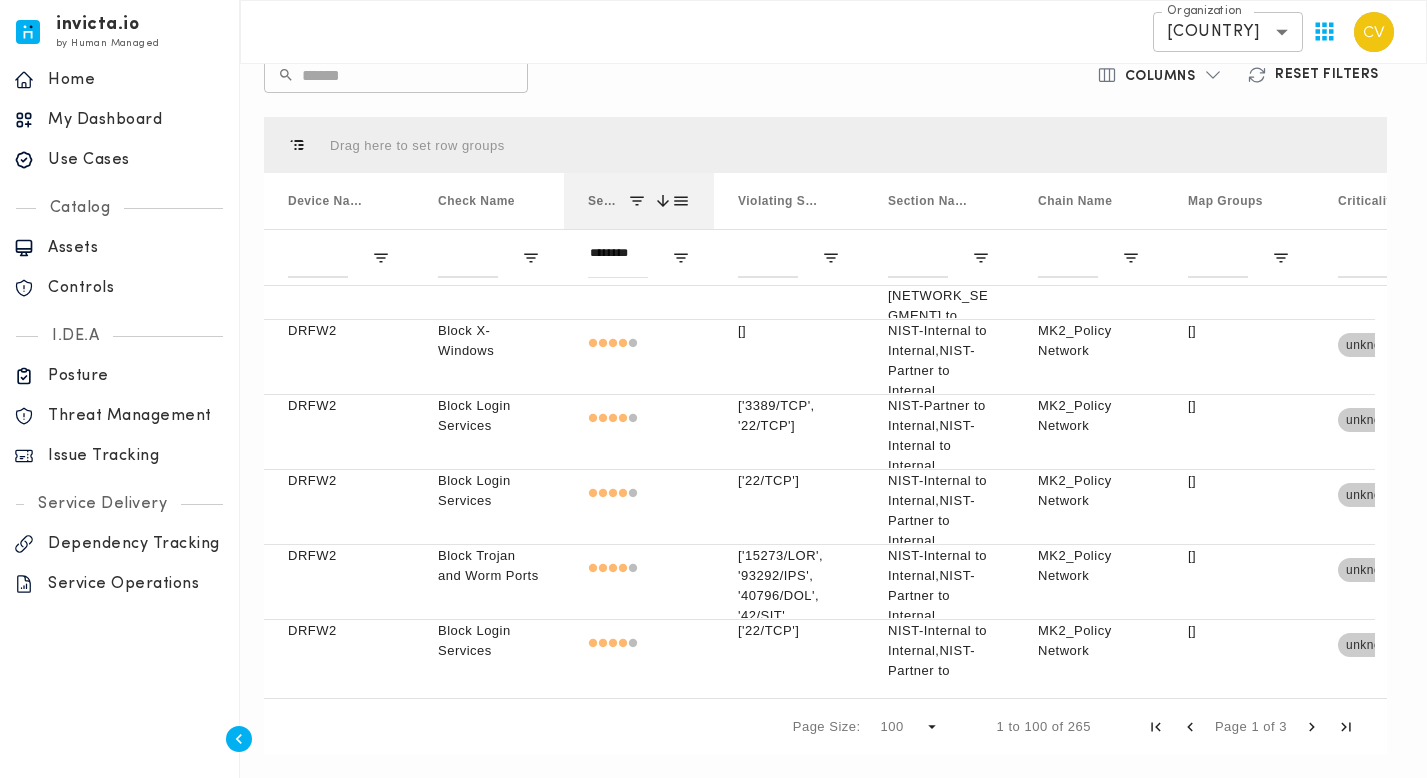 click at bounding box center (681, 201) 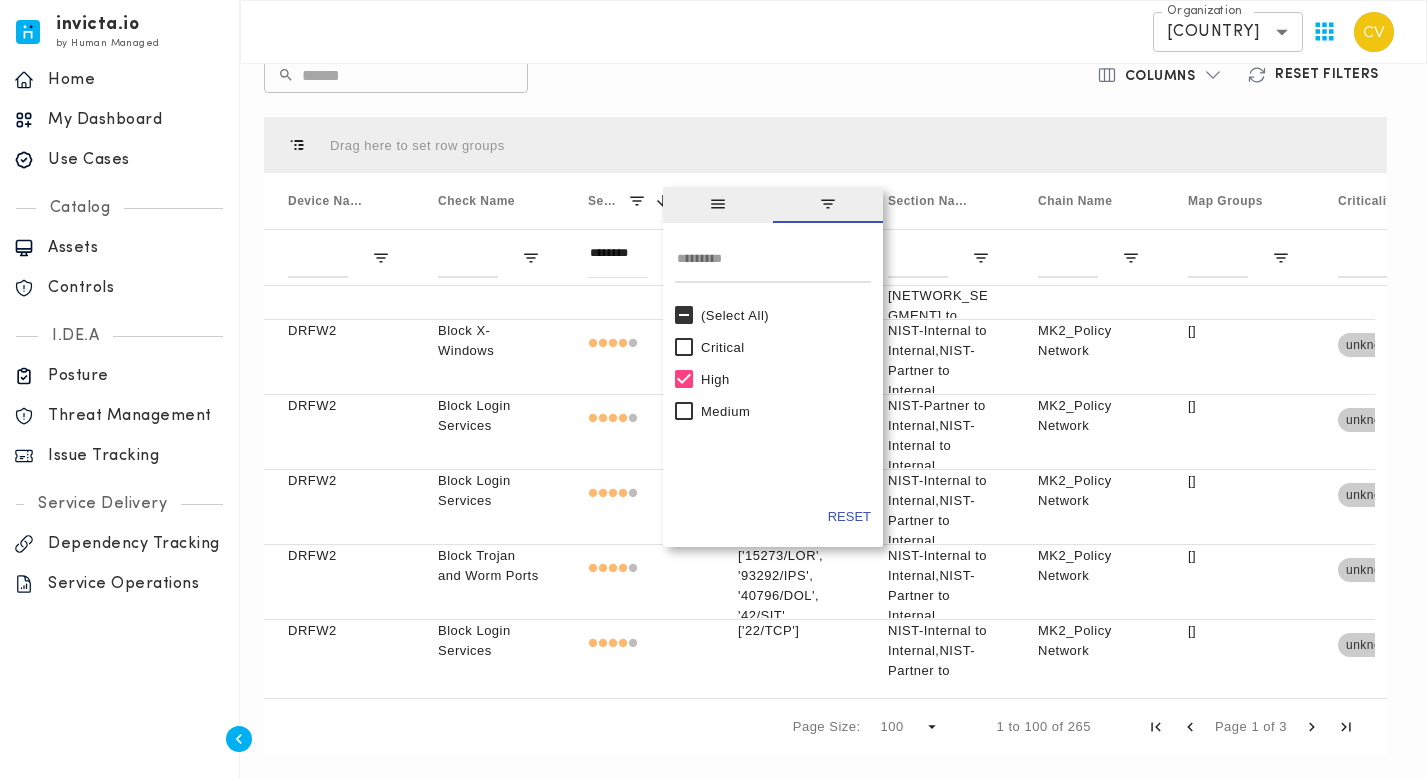 click on "Critical" at bounding box center [782, 347] 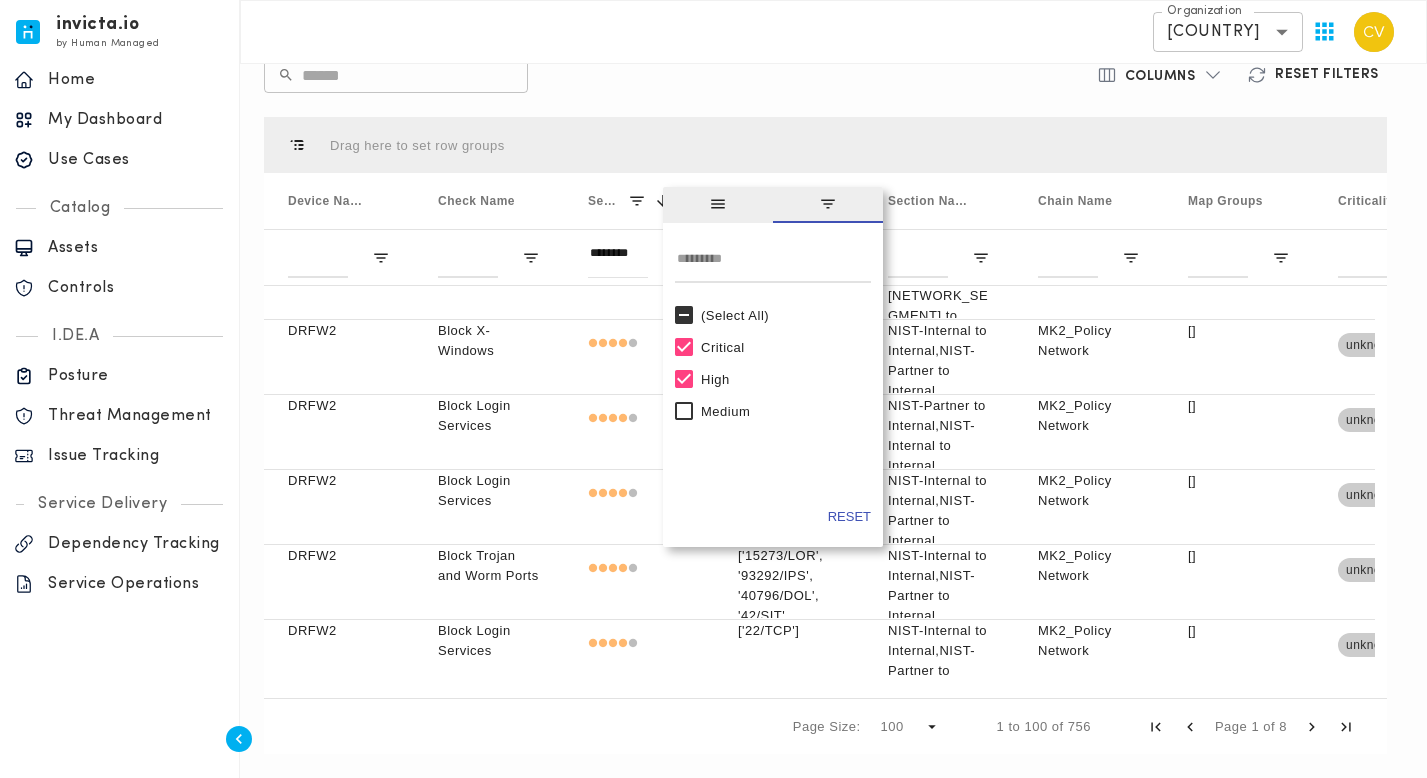 click on "​ ​" at bounding box center [641, 75] 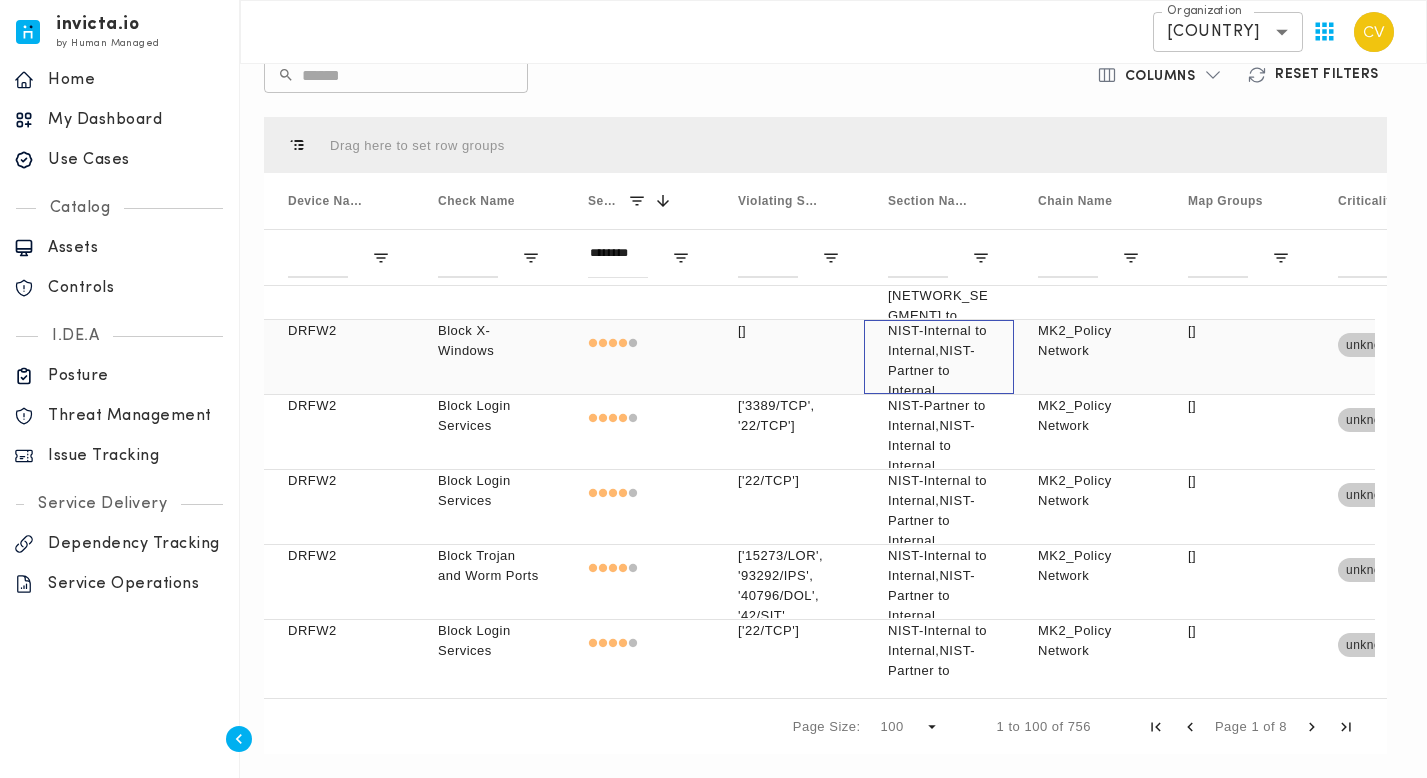 click on "NIST-Internal to Internal,NIST-Partner to Internal" at bounding box center (939, 361) 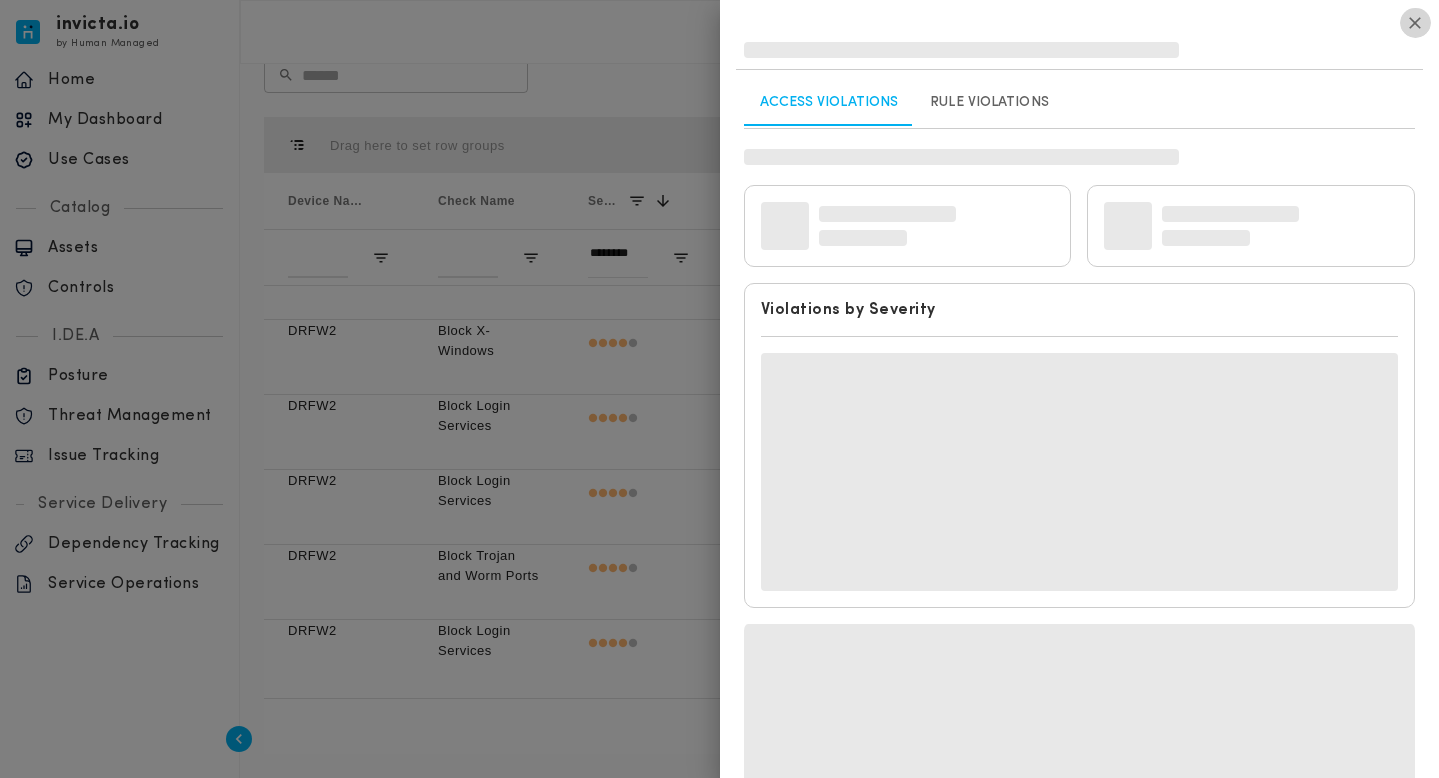 click 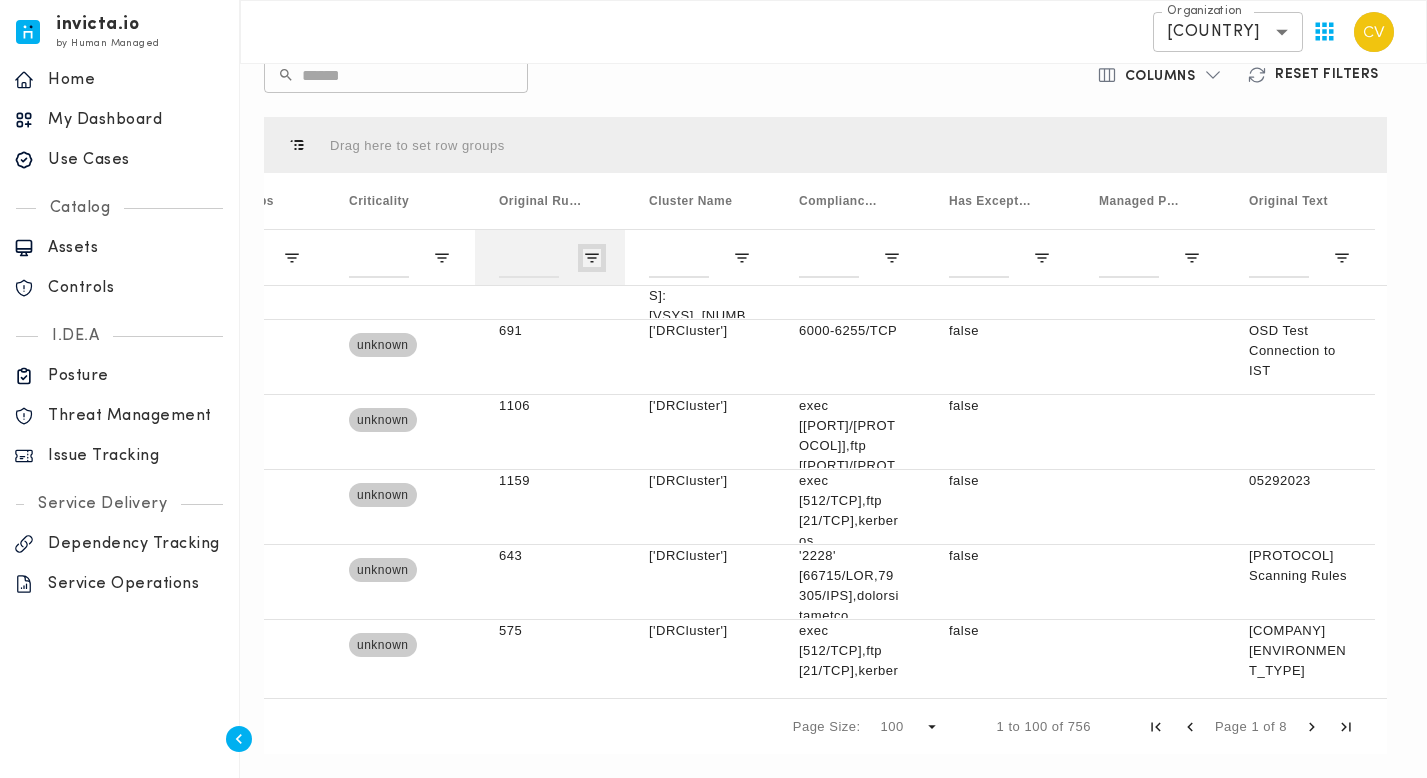 click at bounding box center [592, 258] 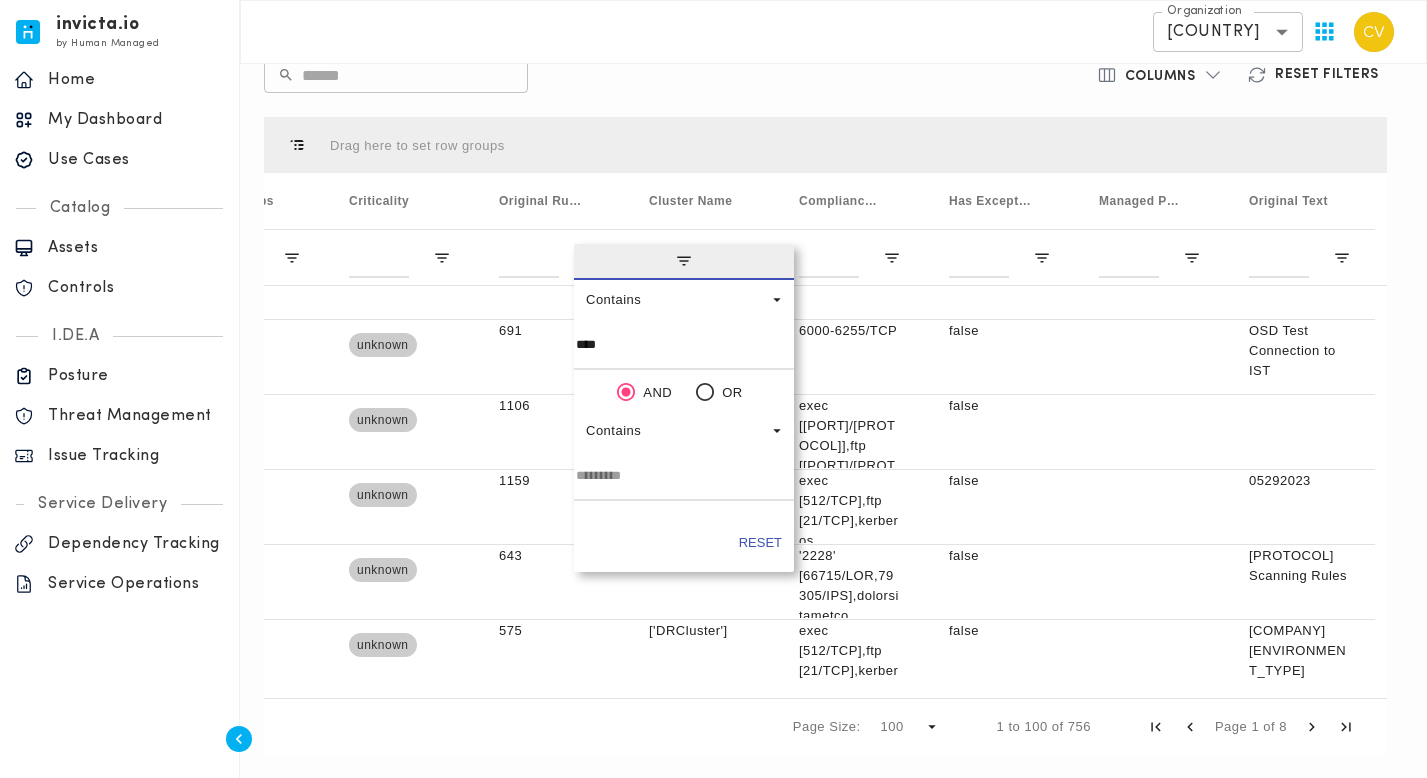 type on "*****" 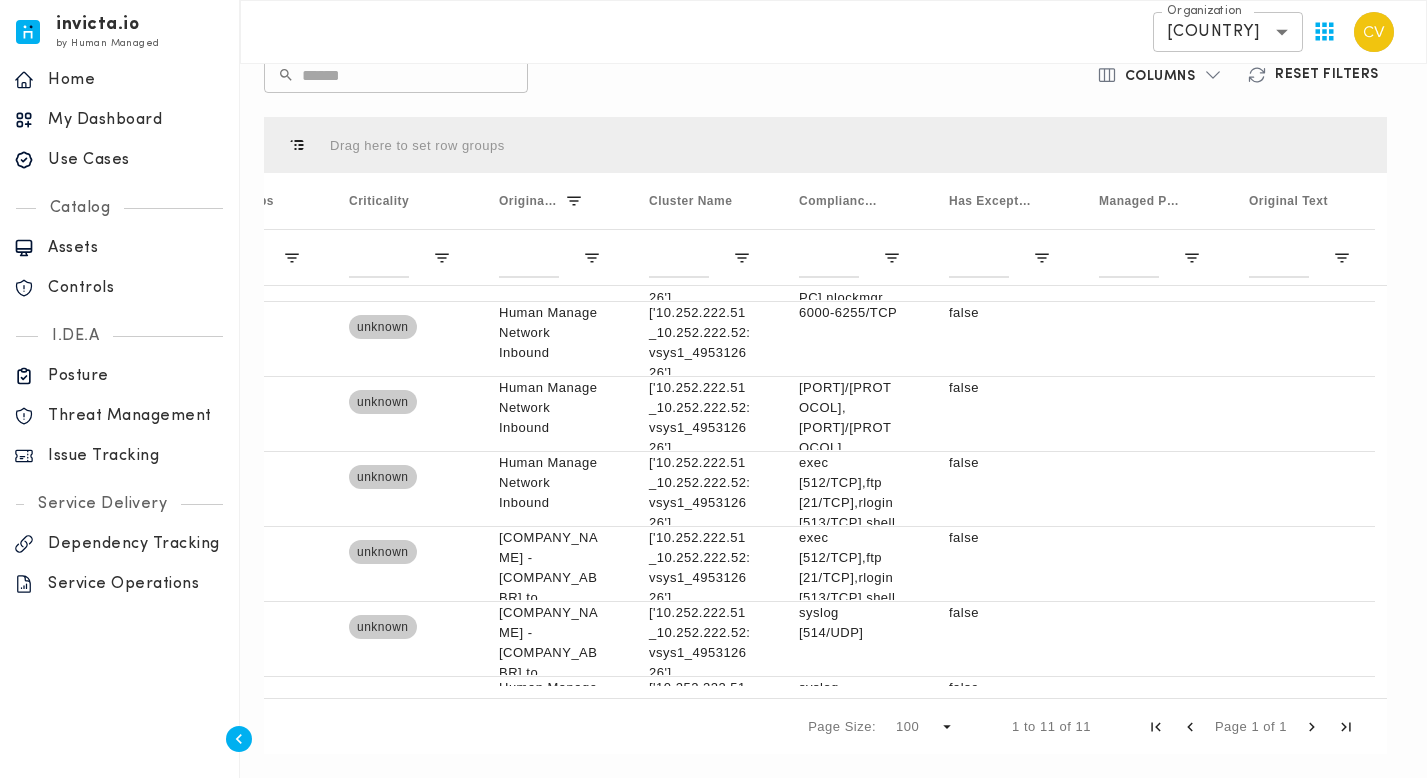 click on "​ ​" at bounding box center (641, 75) 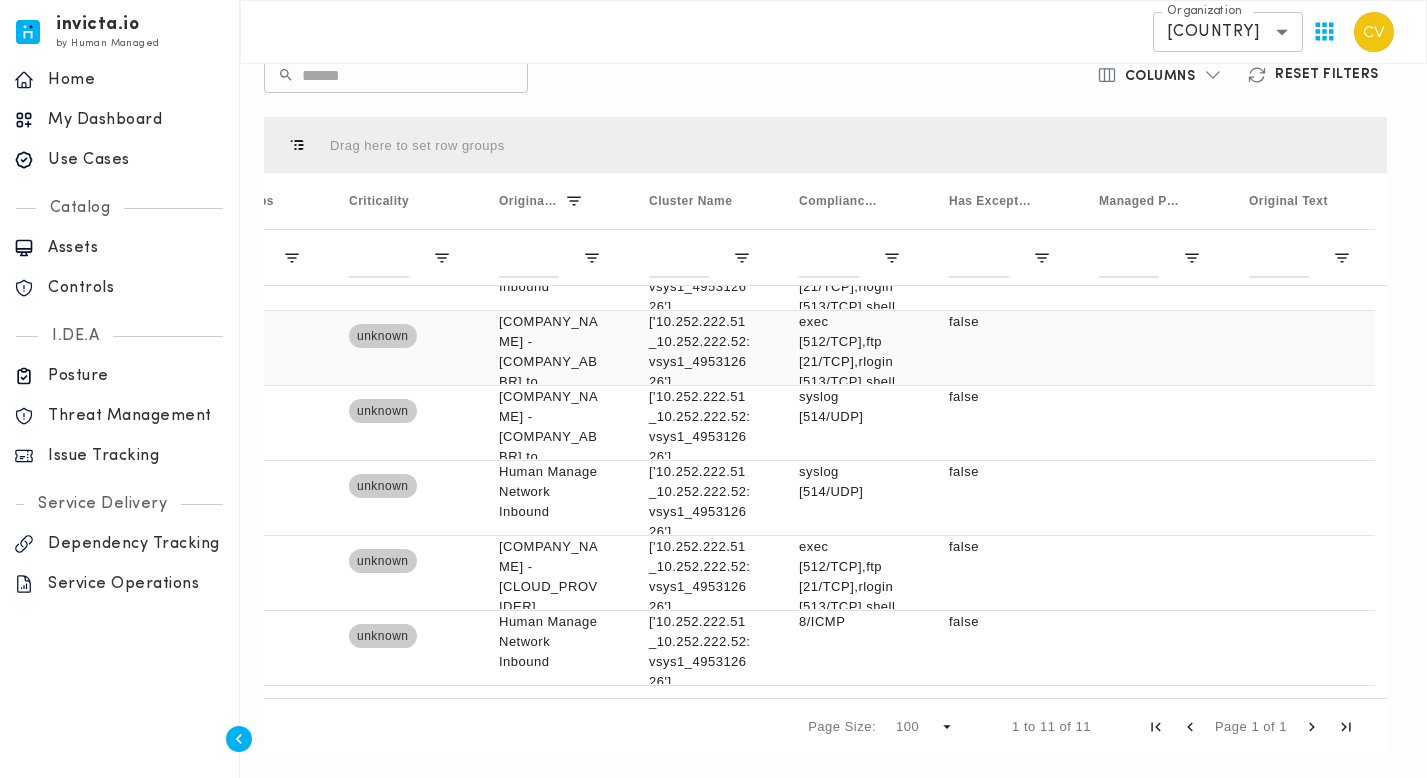 click on "['10.252.222.51_10.252.222.52:vsys1_495312626']" at bounding box center [700, 352] 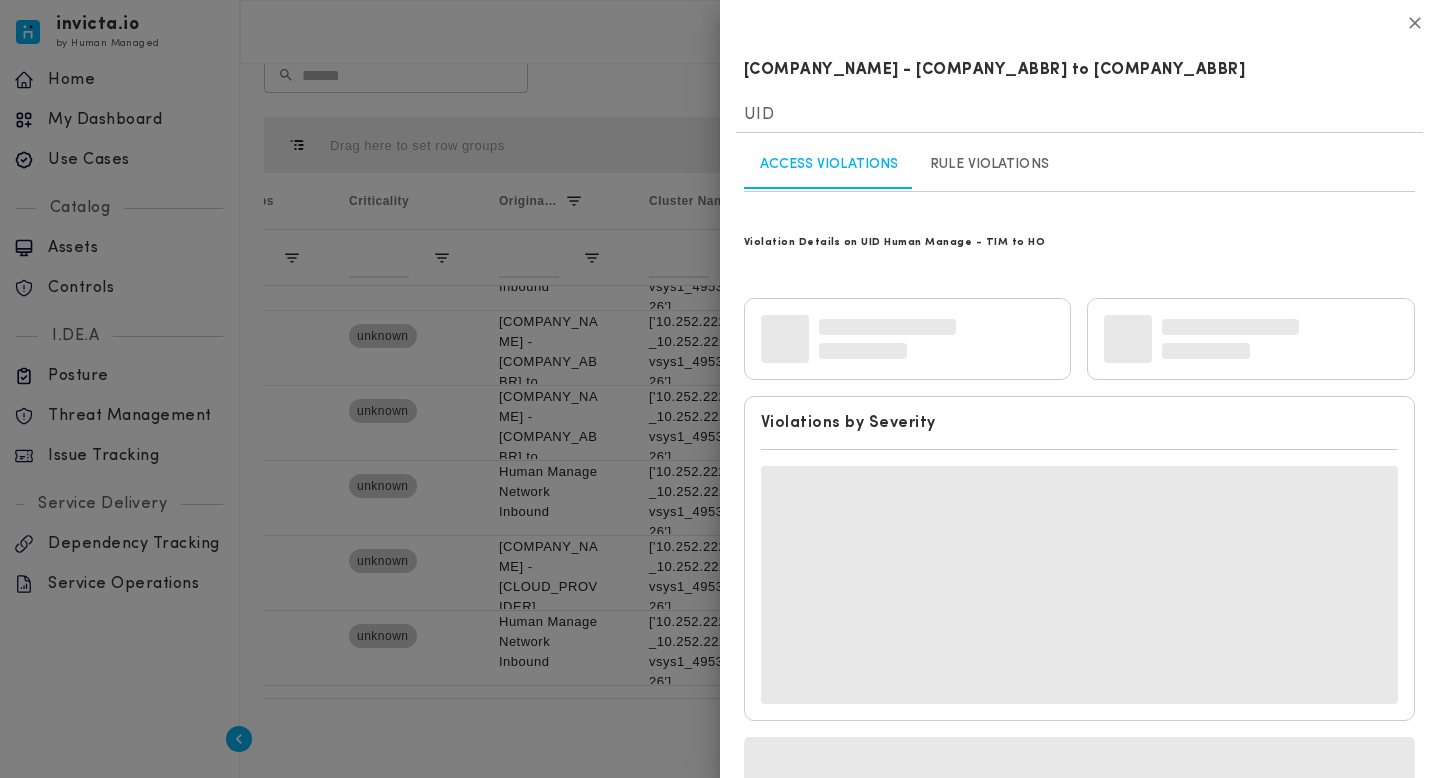 click 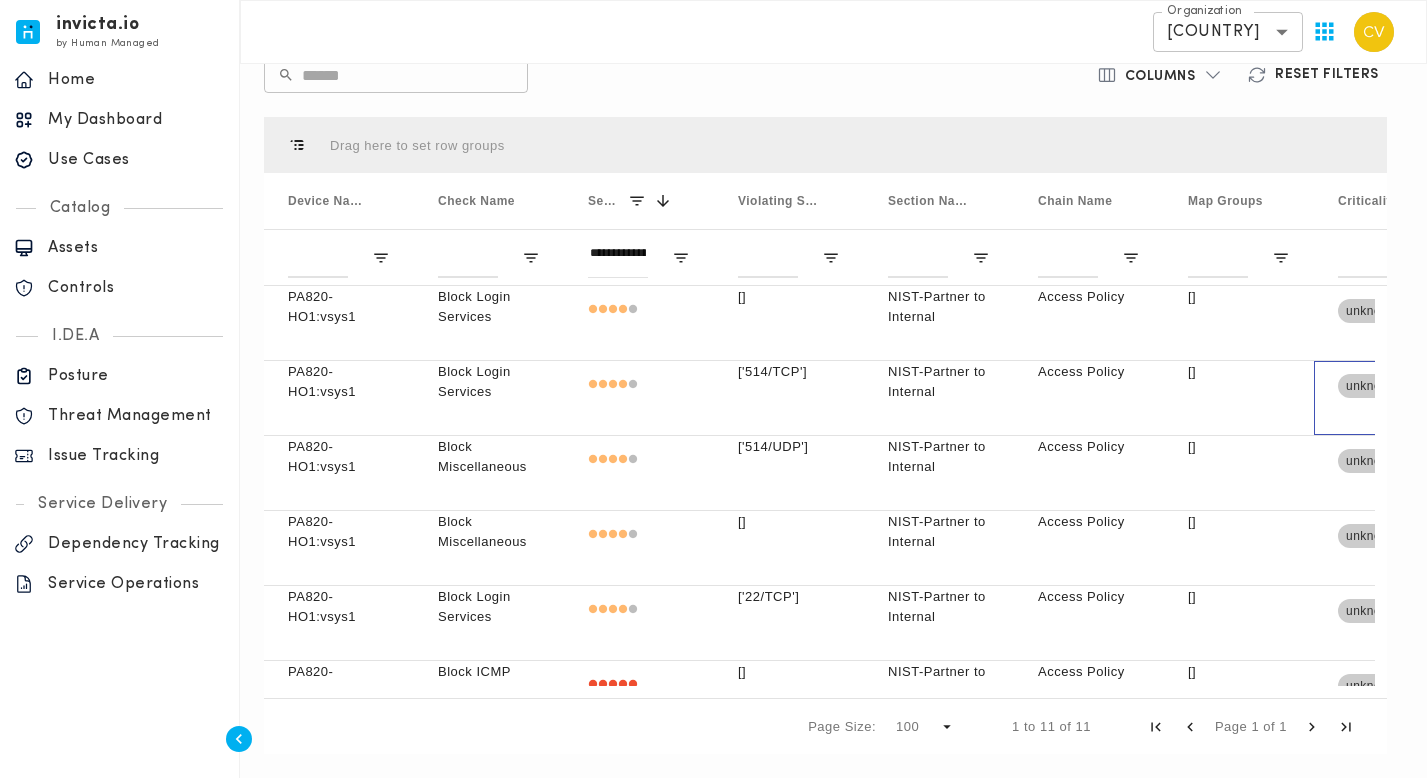 scroll, scrollTop: 0, scrollLeft: 389, axis: horizontal 